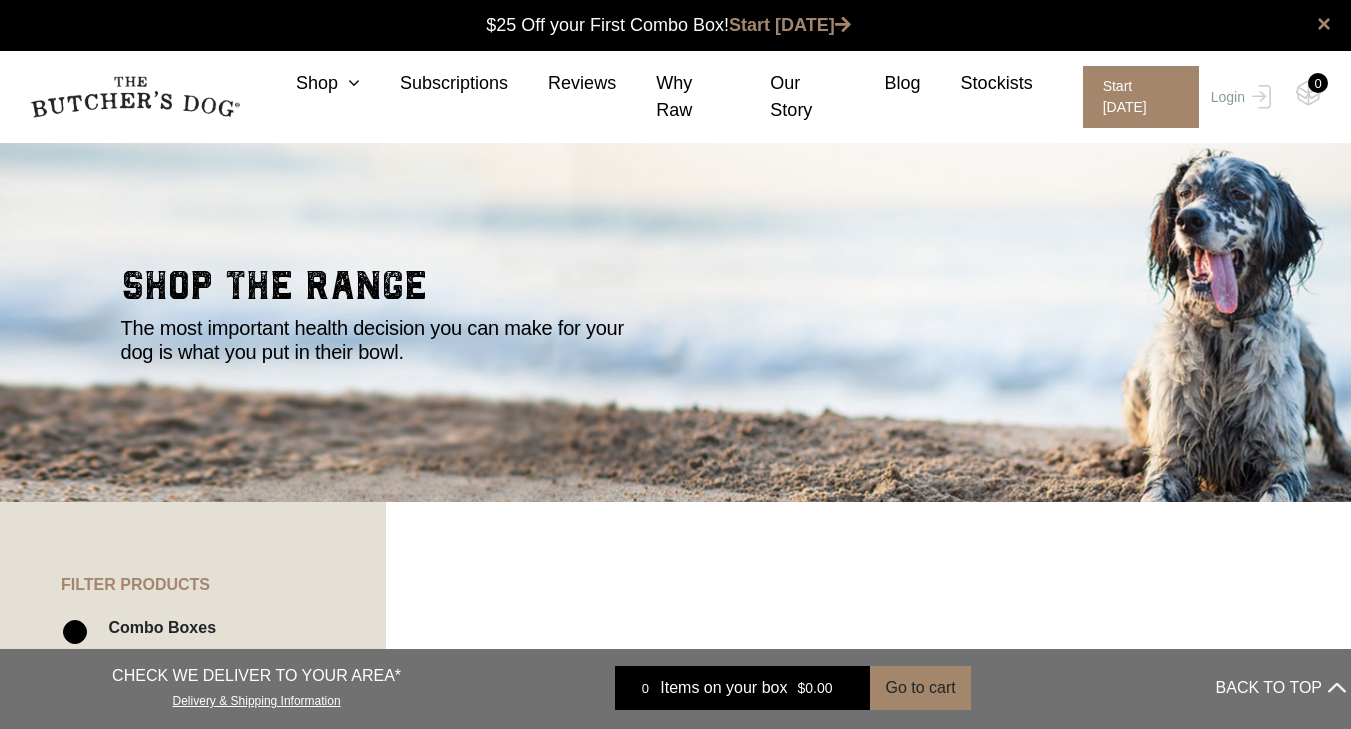 scroll, scrollTop: 0, scrollLeft: 0, axis: both 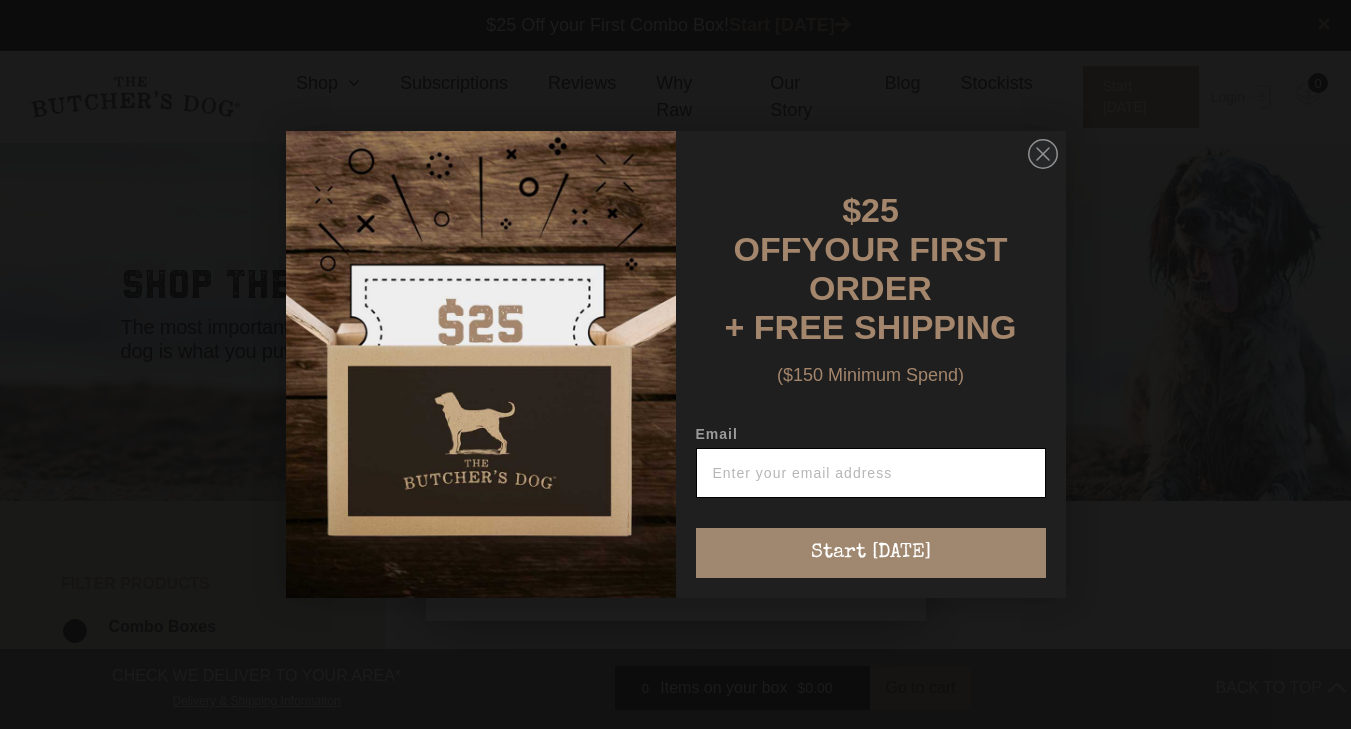 click on "Email" at bounding box center [871, 473] 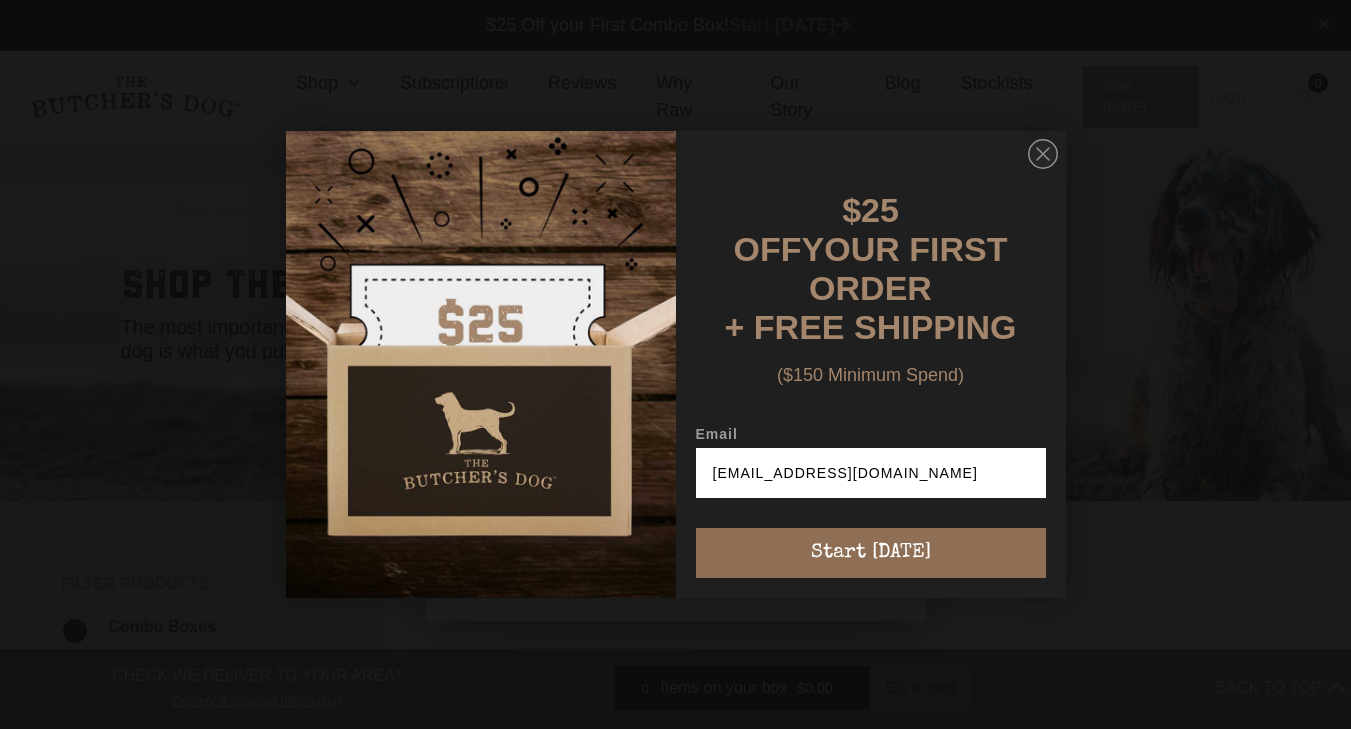 click on "Start [DATE]" at bounding box center (871, 553) 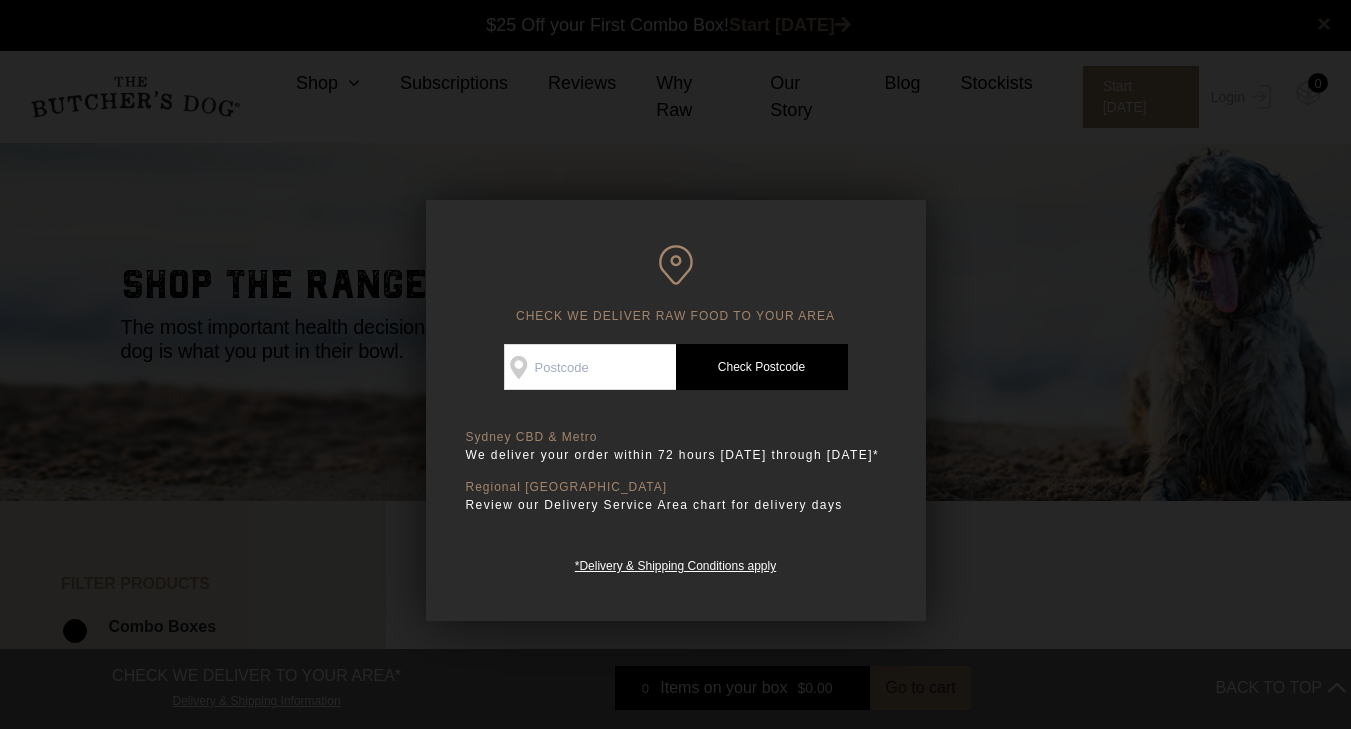 click on "Check Availability At" at bounding box center [590, 367] 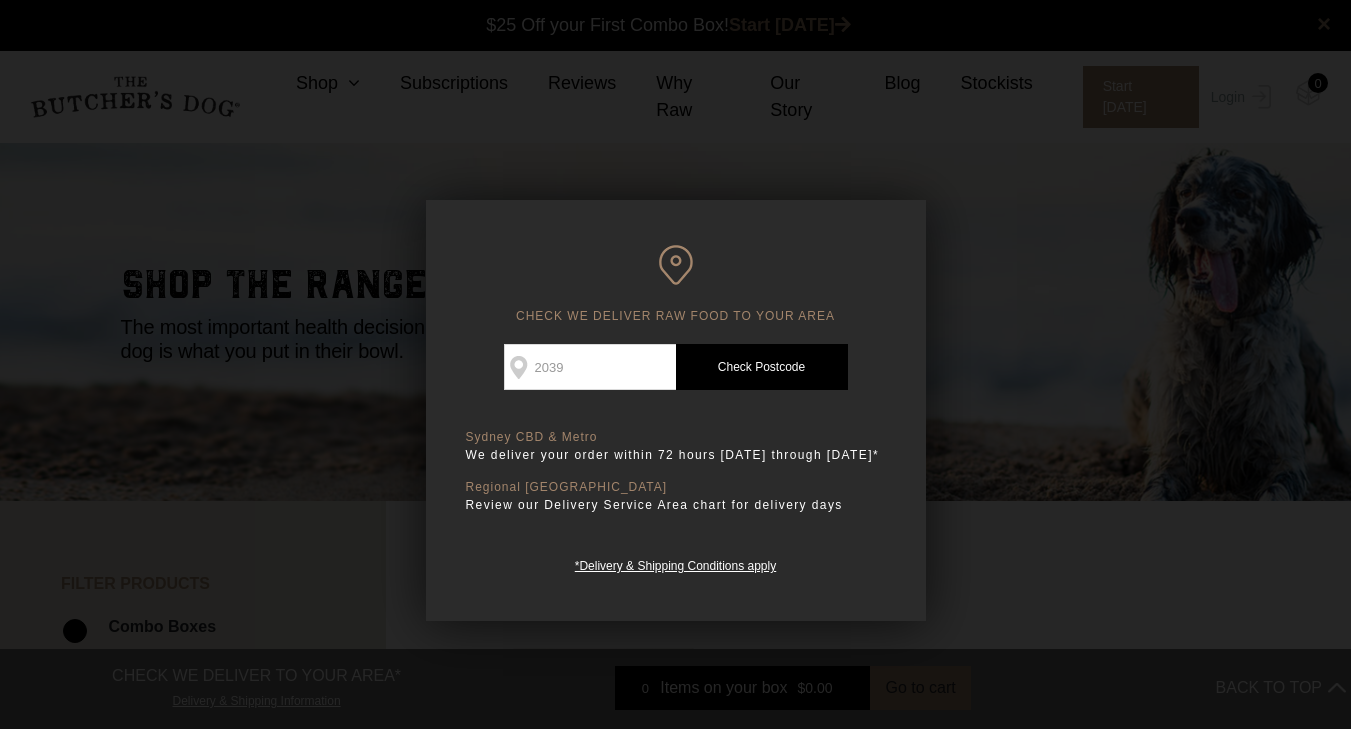 click on "Check Postcode" at bounding box center (762, 367) 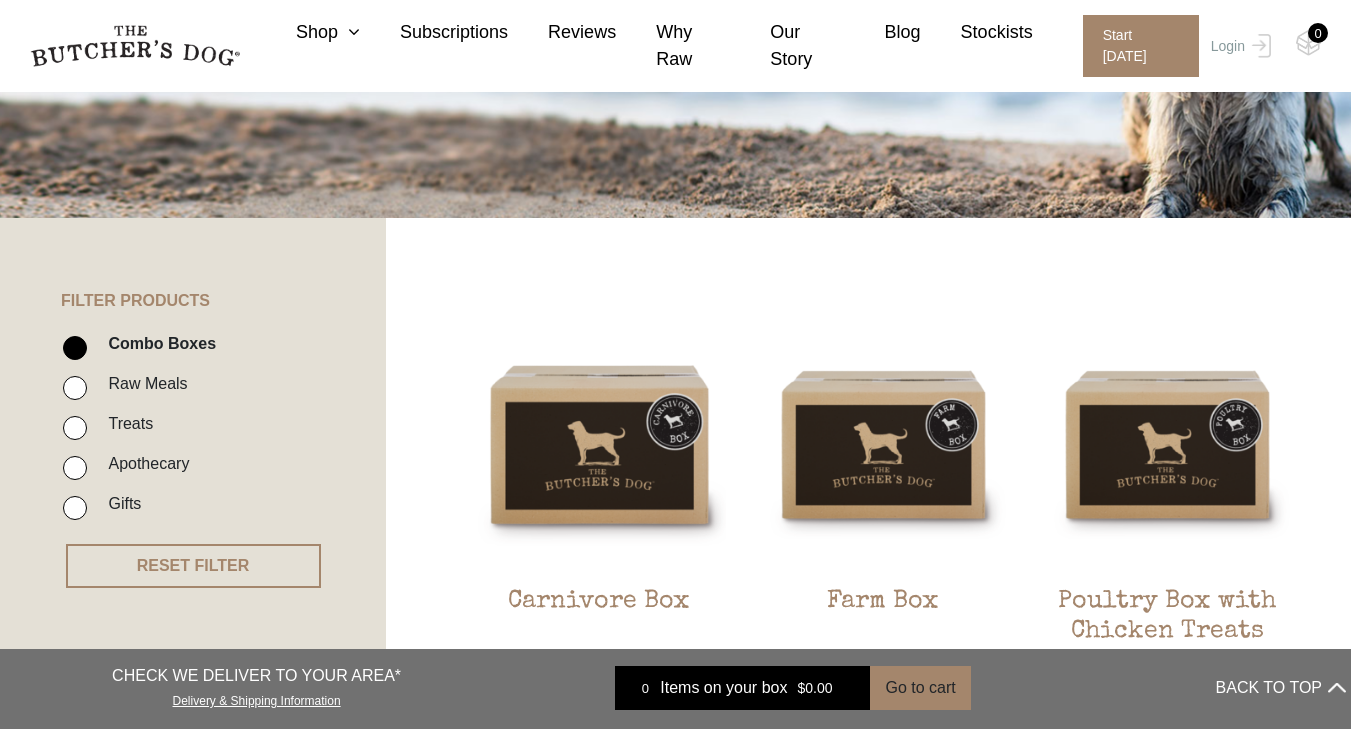 scroll, scrollTop: 0, scrollLeft: 0, axis: both 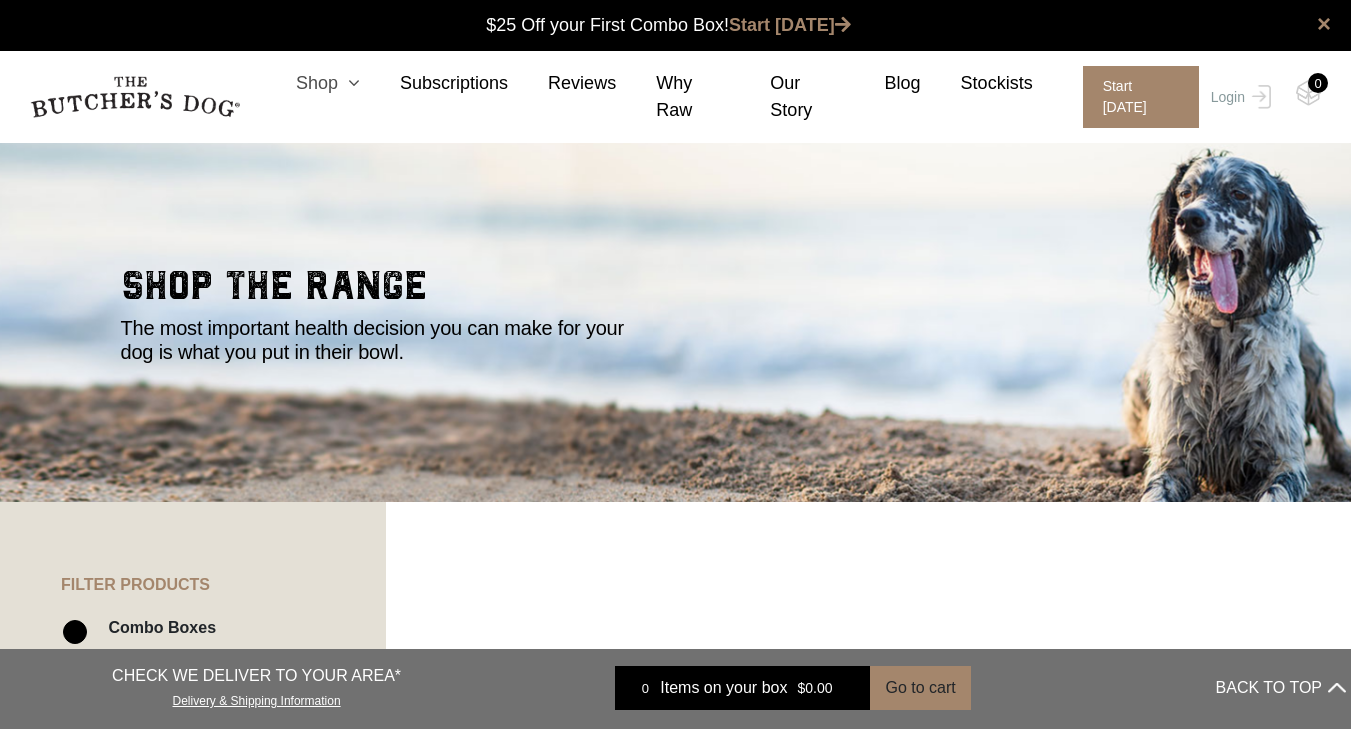 click on "Shop" at bounding box center [308, 83] 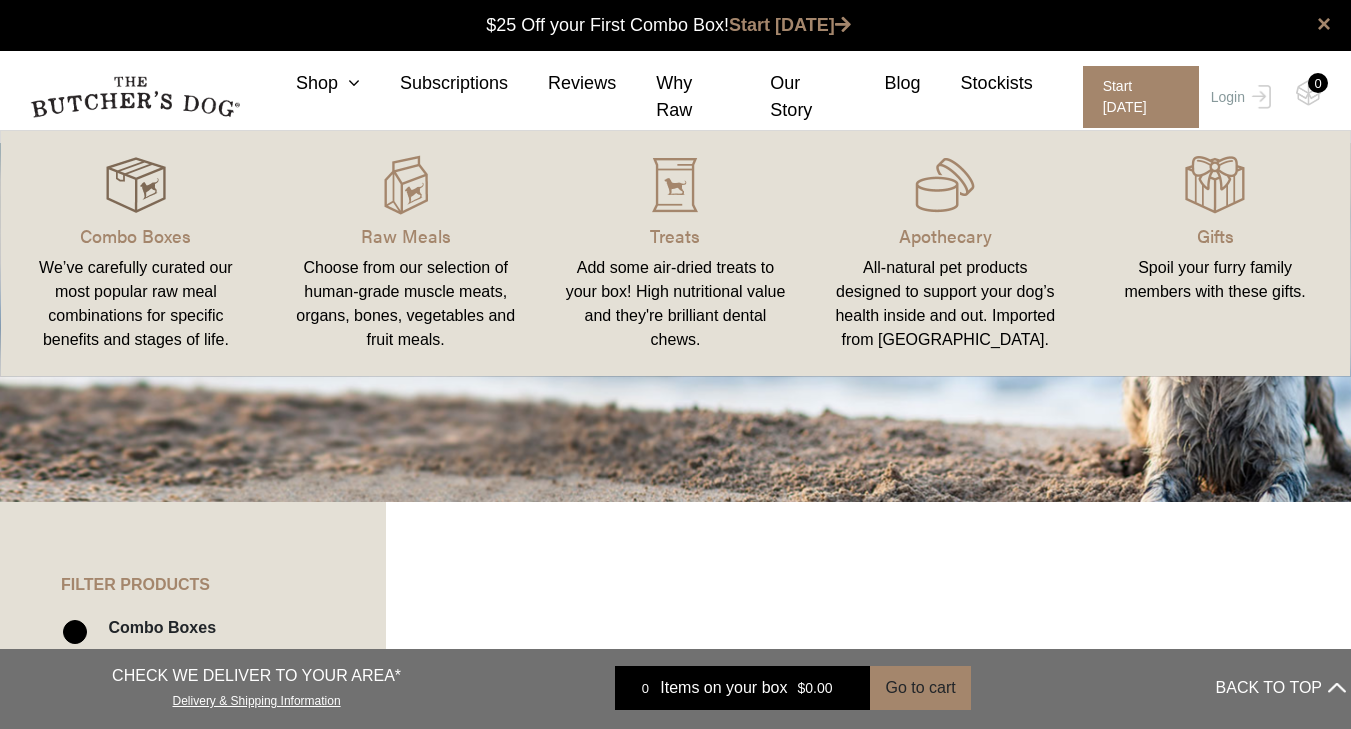 click at bounding box center (136, 185) 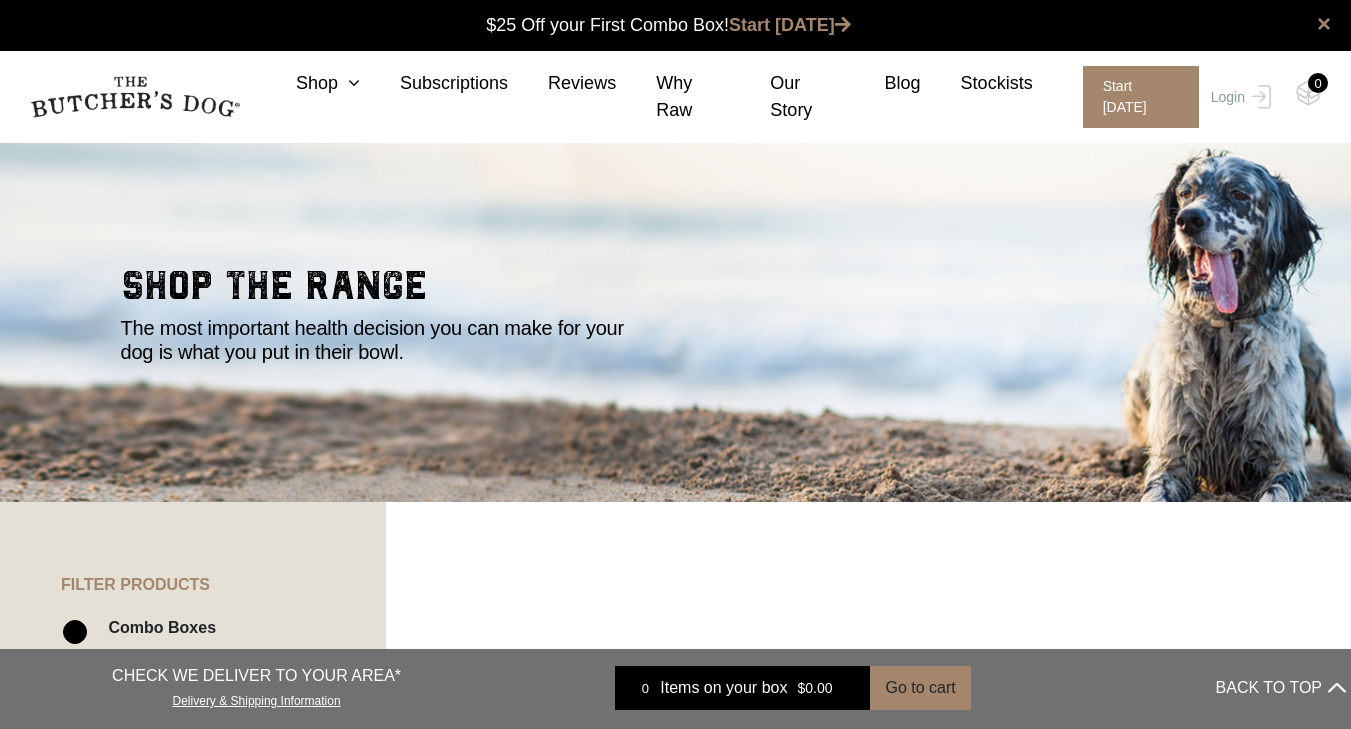 scroll, scrollTop: 0, scrollLeft: 0, axis: both 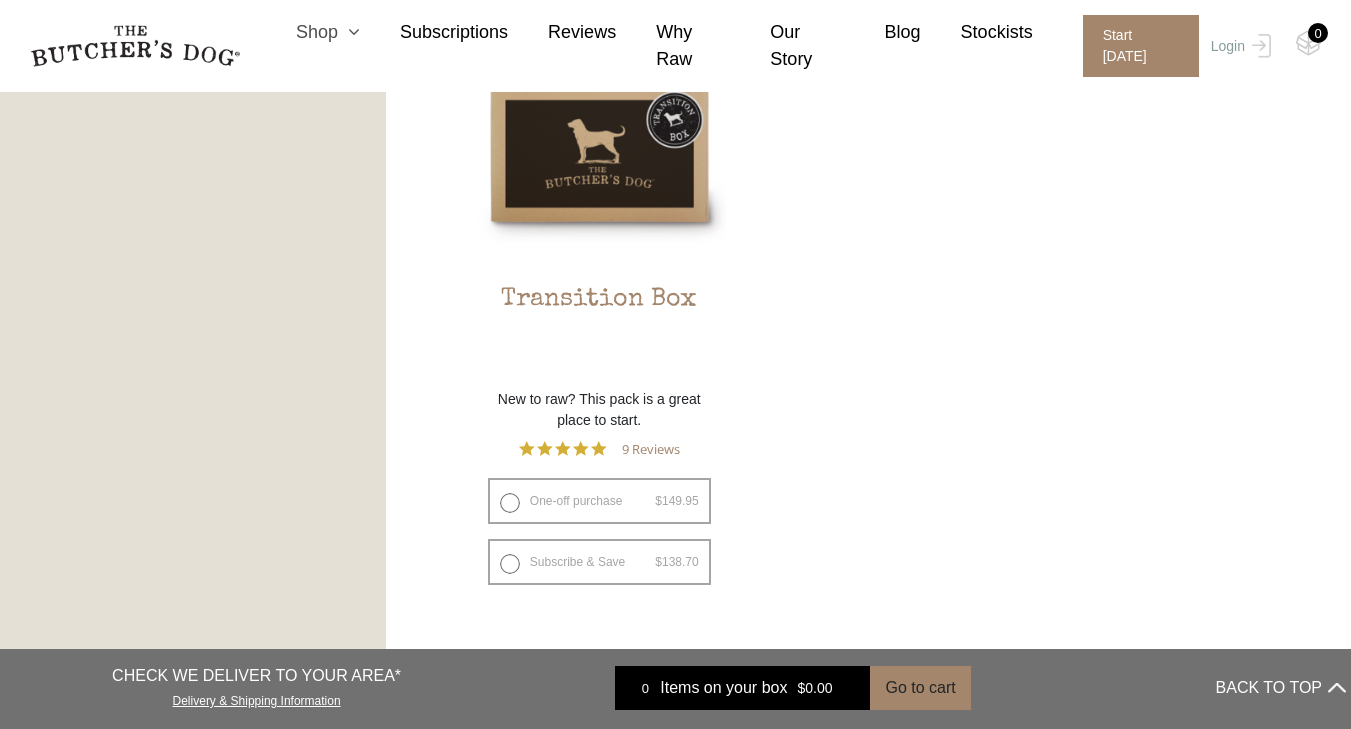 click at bounding box center [349, 32] 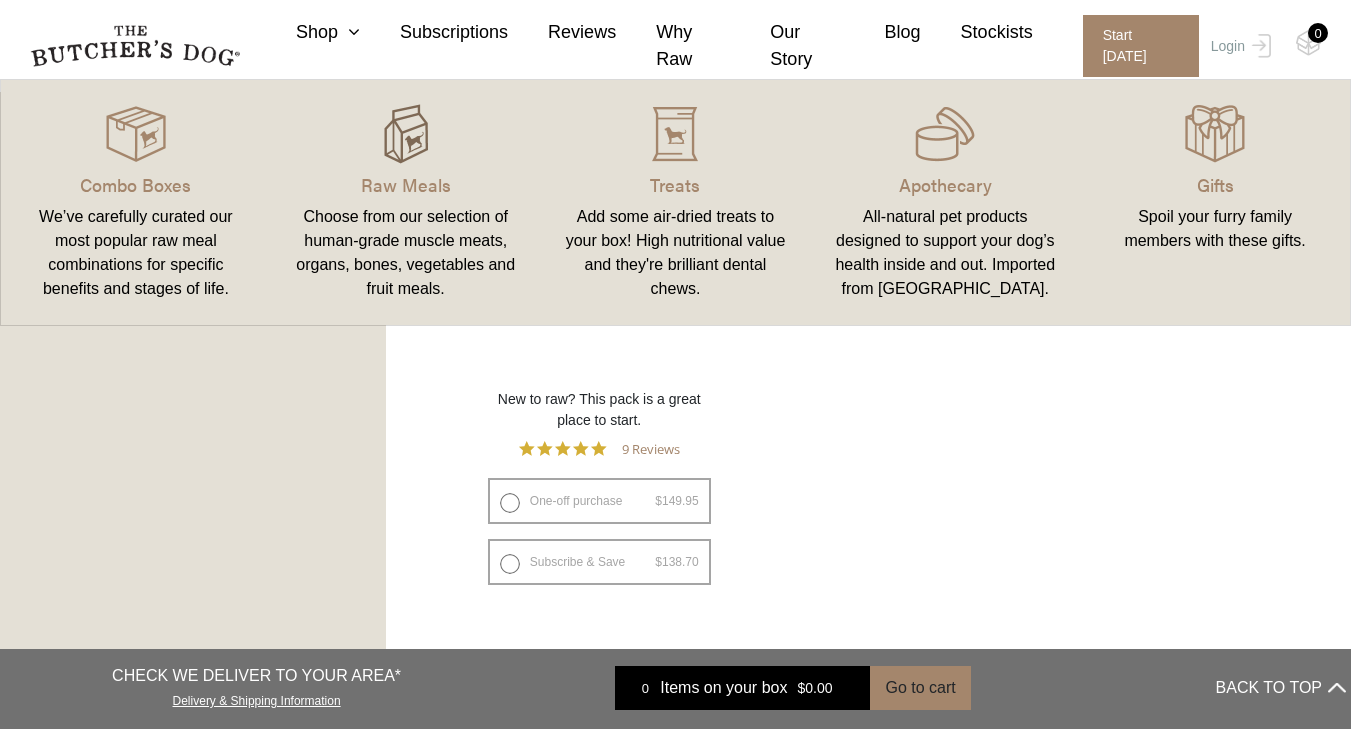 click at bounding box center (406, 134) 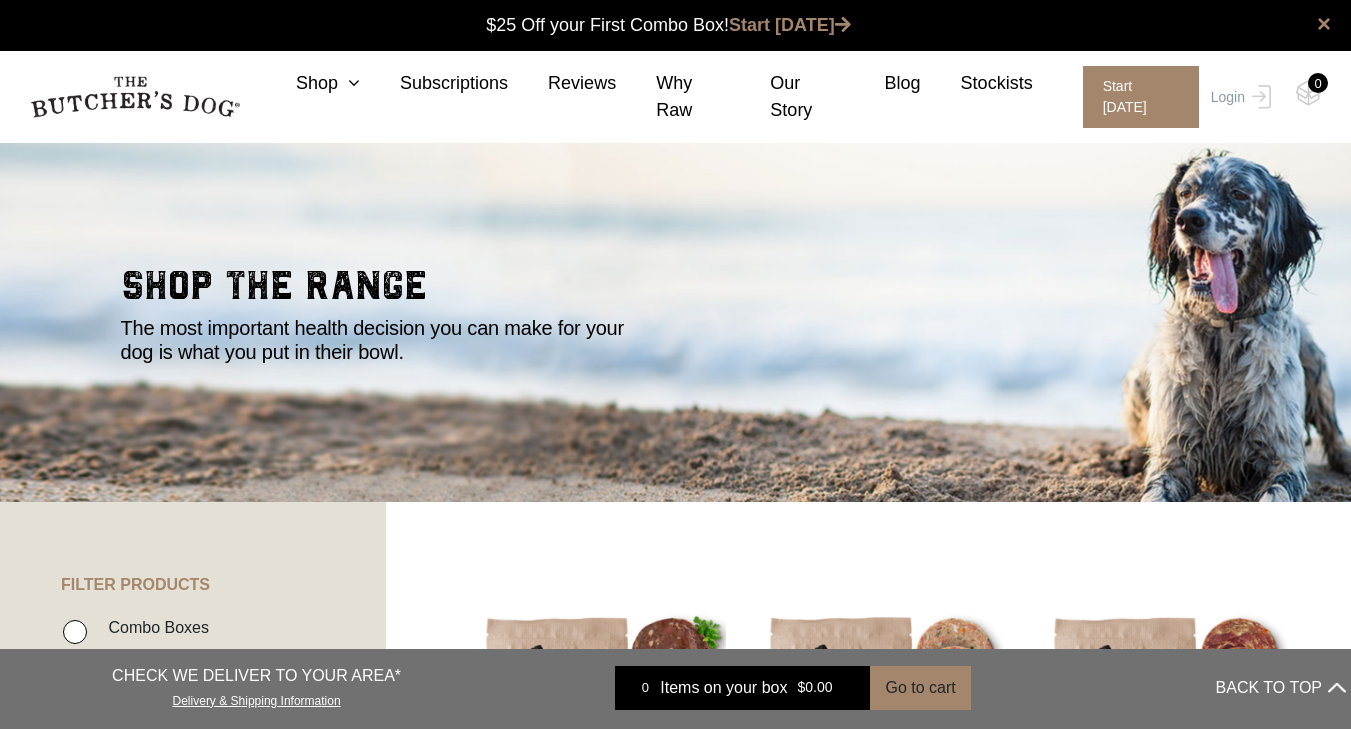scroll, scrollTop: 0, scrollLeft: 0, axis: both 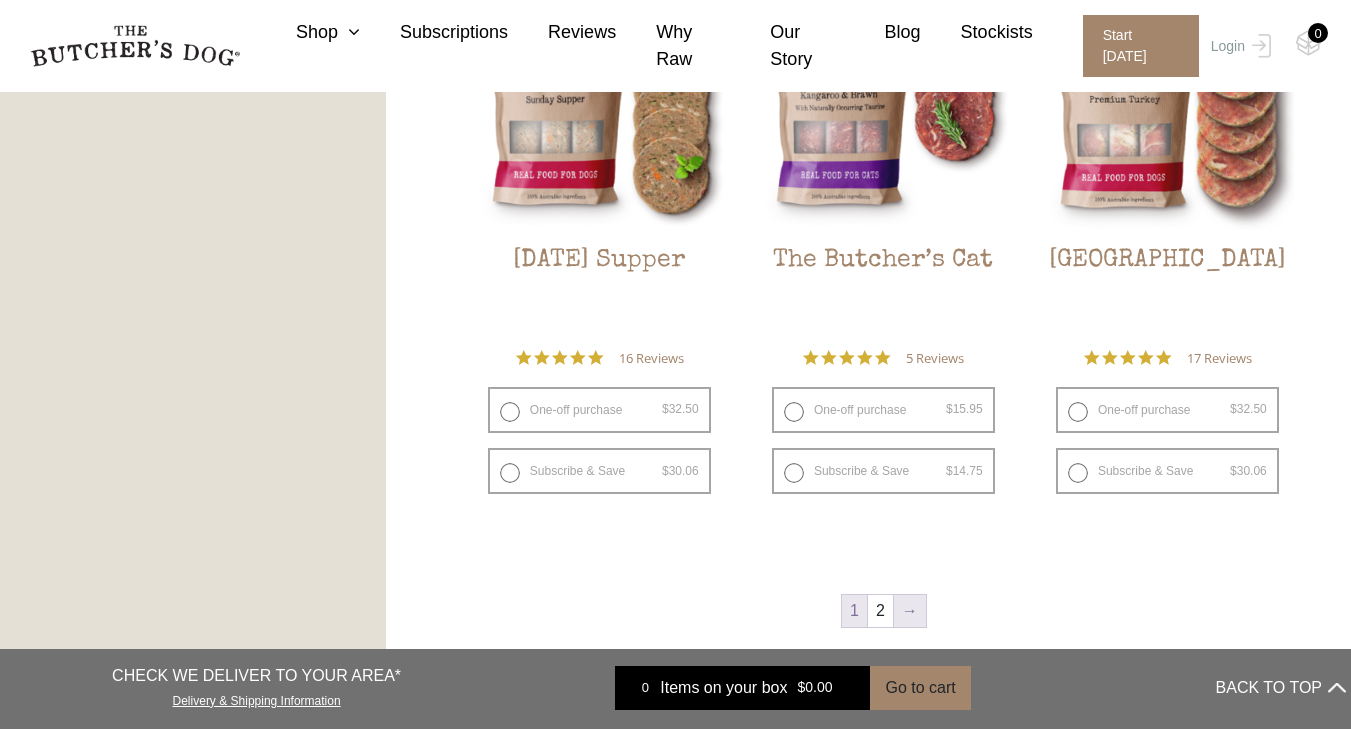 click on "→" at bounding box center (910, 611) 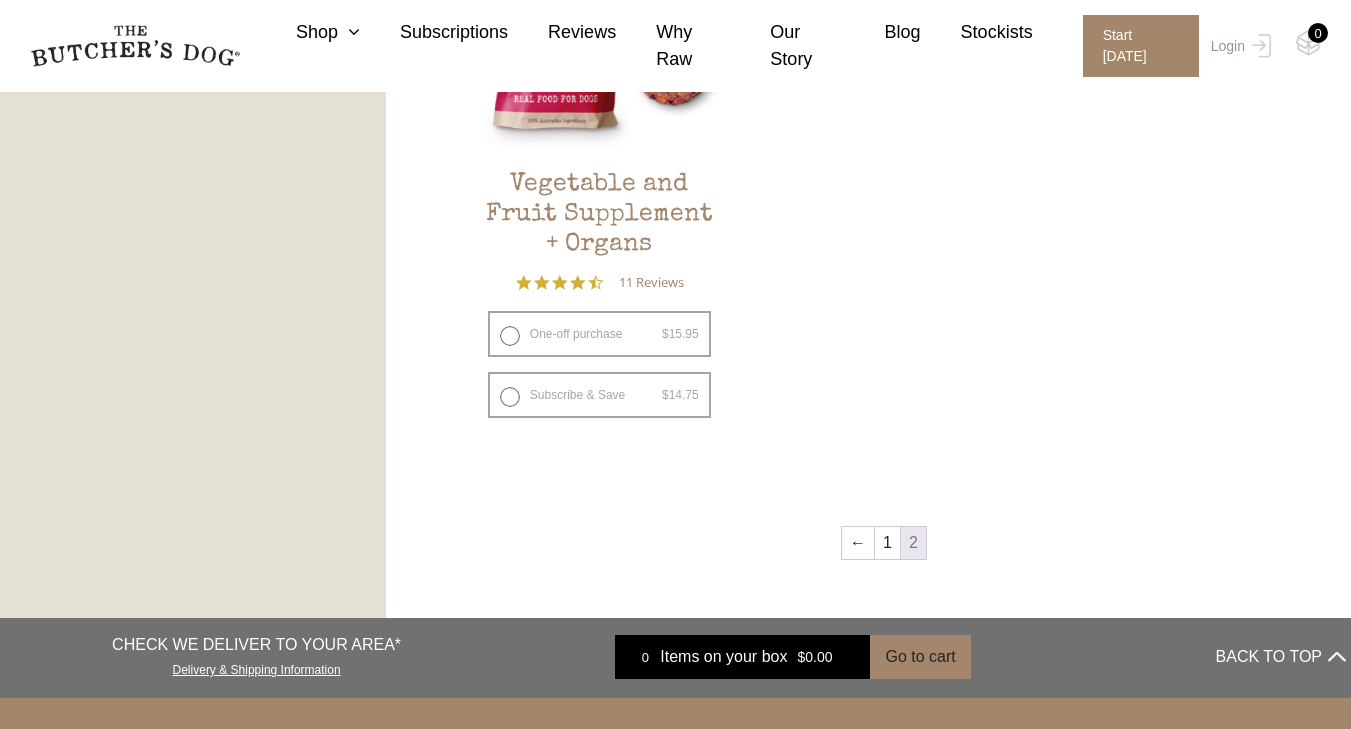 scroll, scrollTop: 1313, scrollLeft: 0, axis: vertical 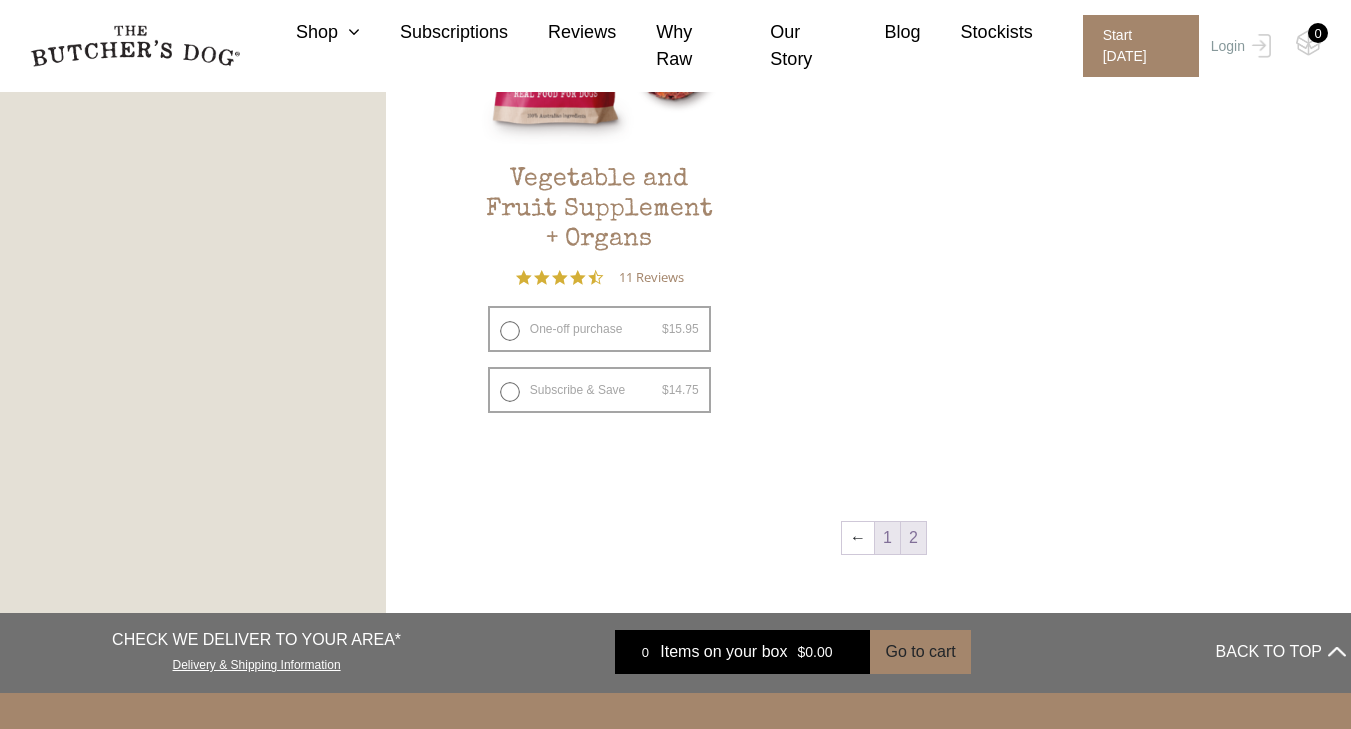 click on "1" at bounding box center [887, 538] 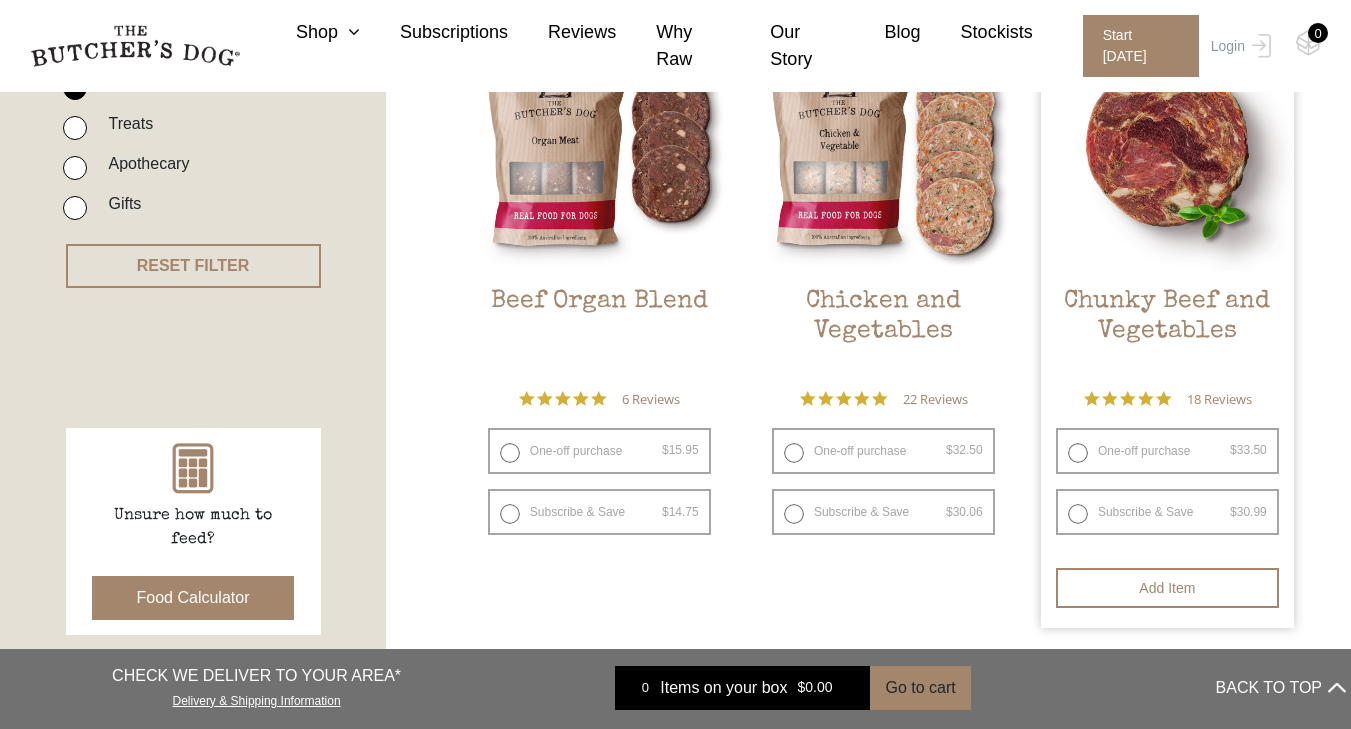 scroll, scrollTop: 504, scrollLeft: 0, axis: vertical 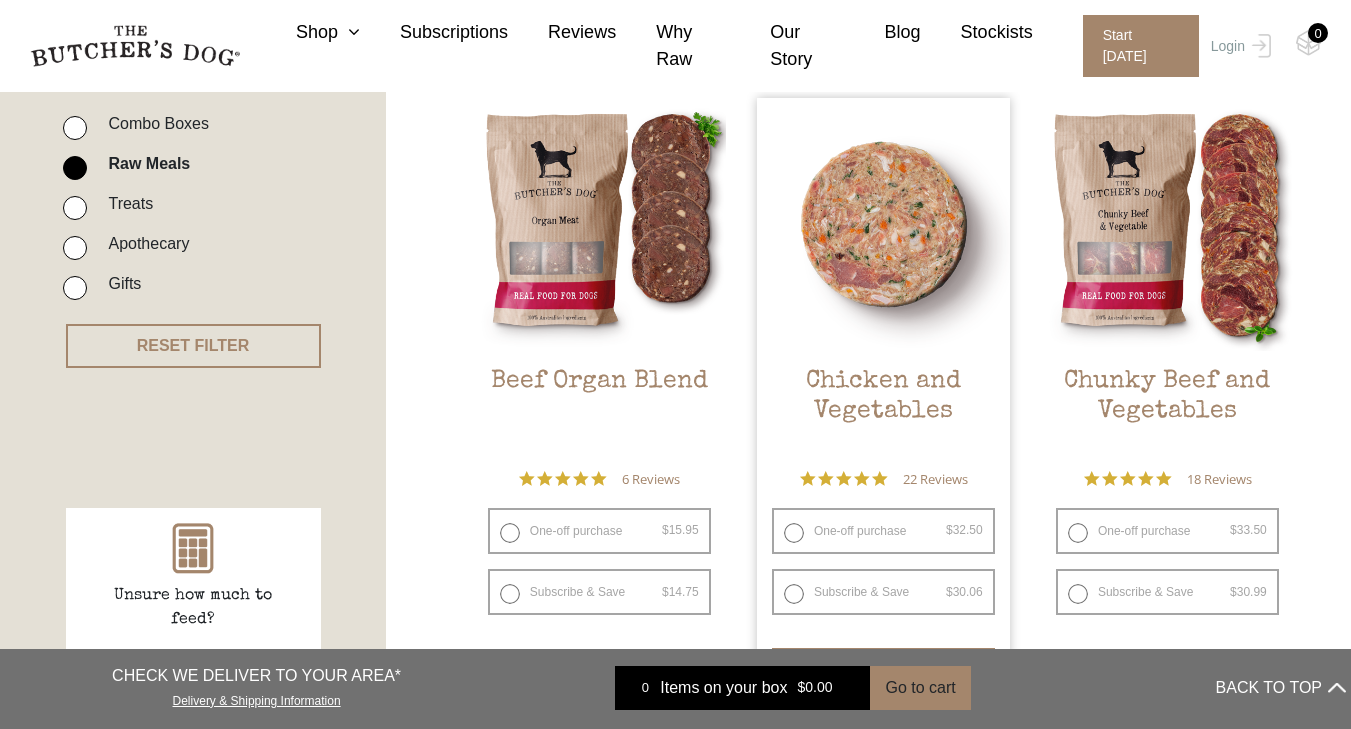 click on "One-off purchase  $ 32.50   —  or subscribe and save    7.5%" at bounding box center [883, 531] 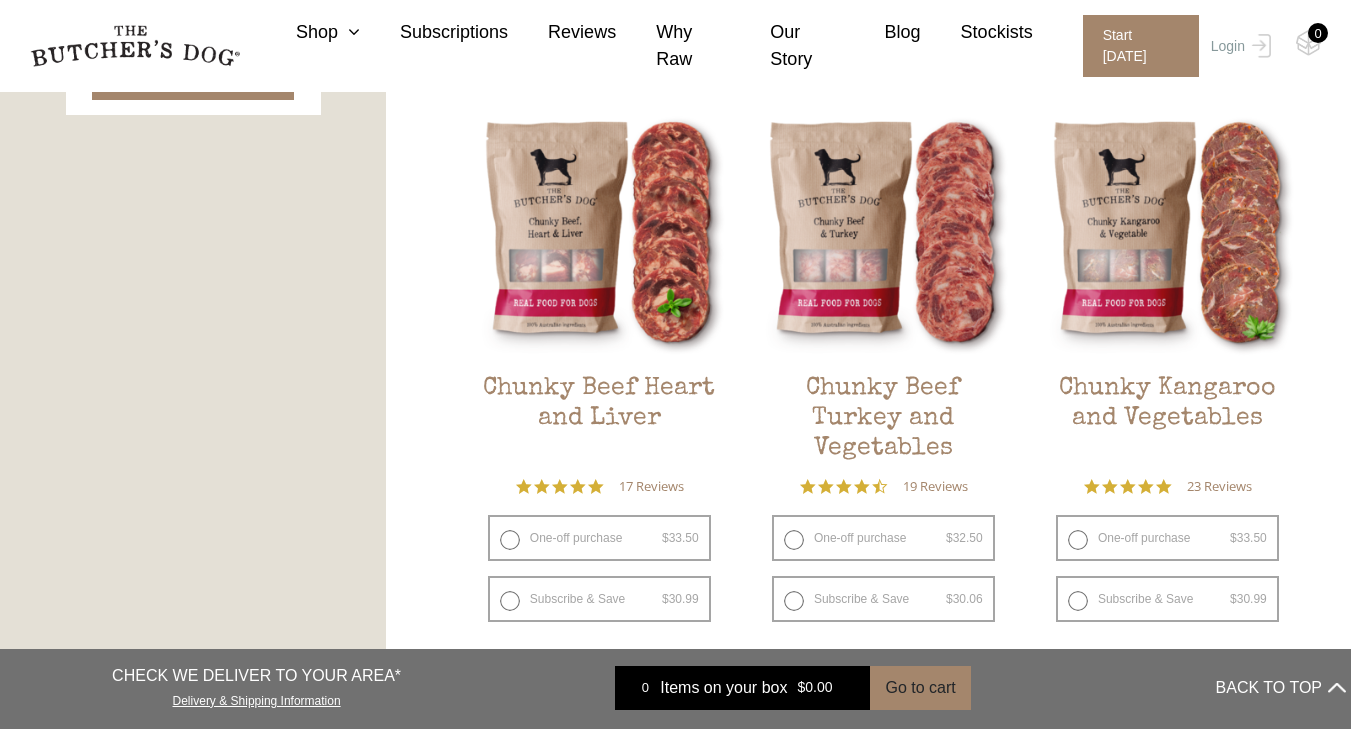 scroll, scrollTop: 1112, scrollLeft: 0, axis: vertical 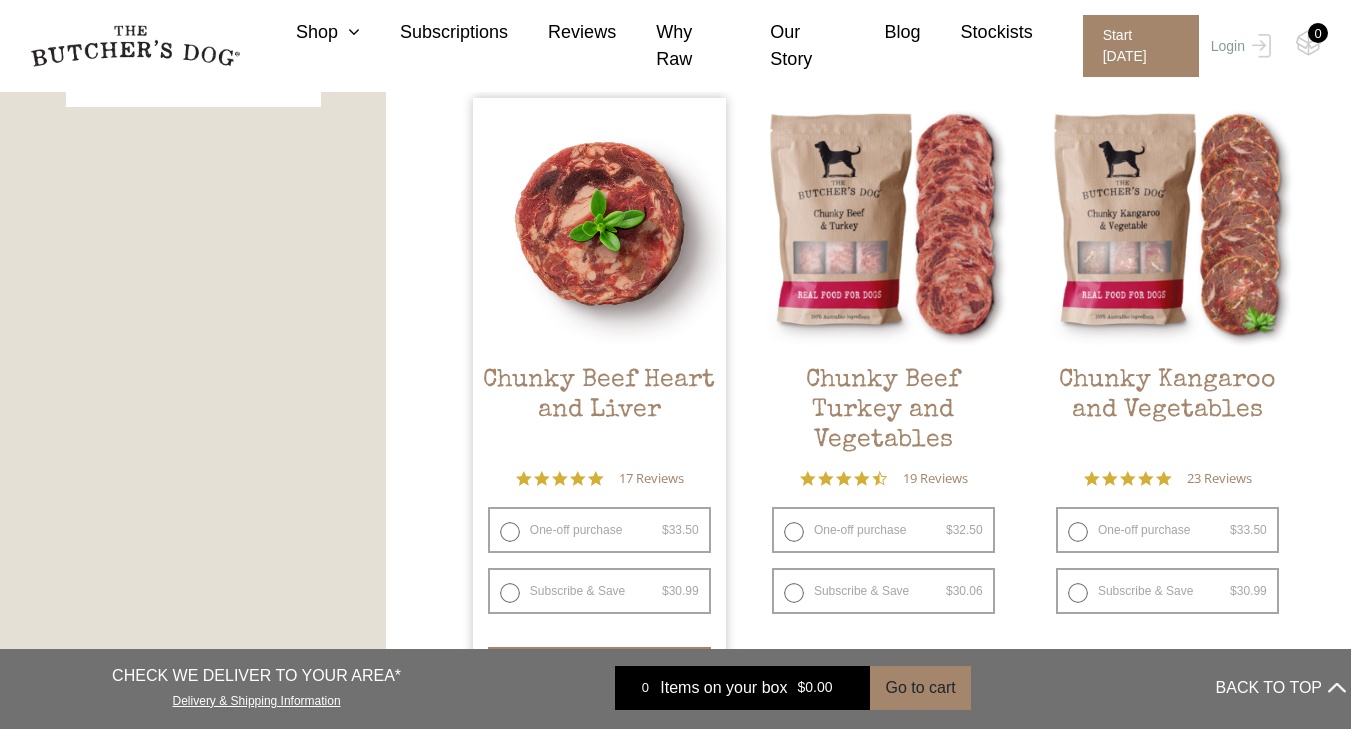 click on "One-off purchase  $ 33.50   —  or subscribe and save    7.5%" at bounding box center (599, 530) 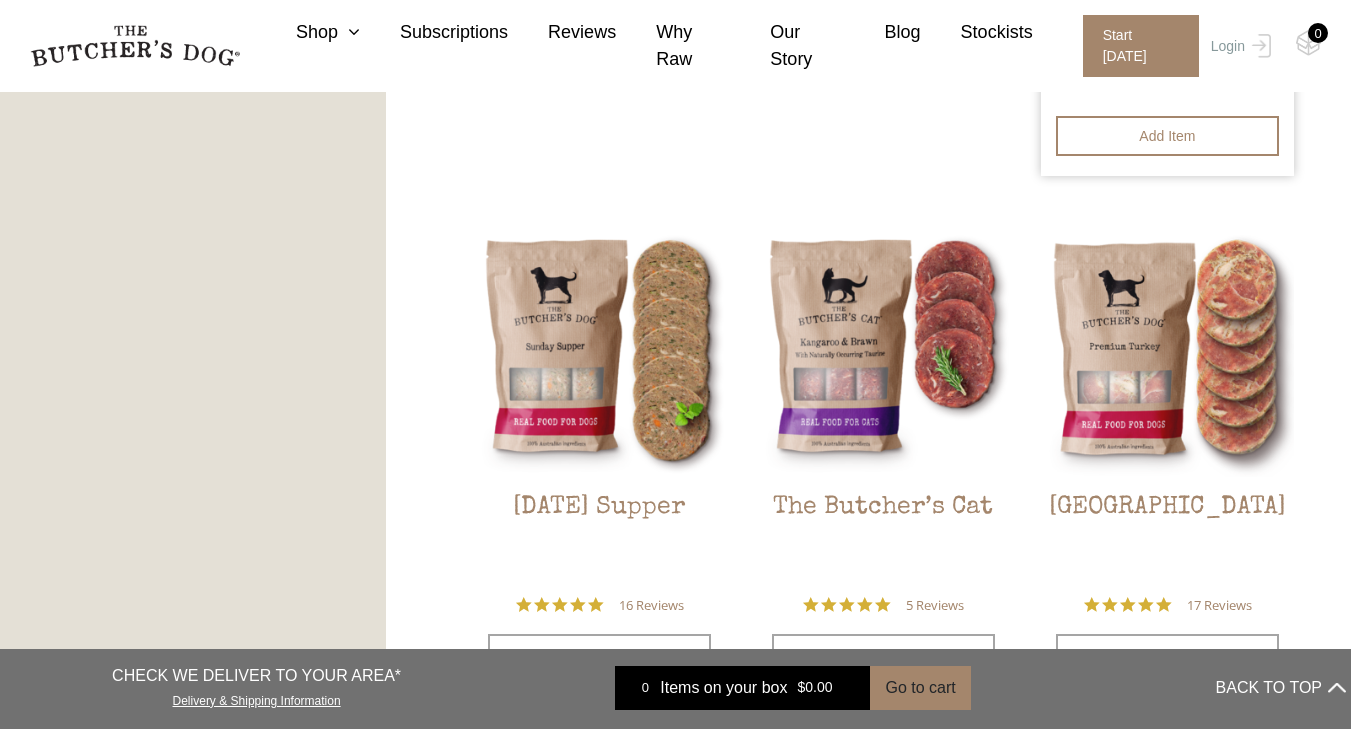scroll, scrollTop: 2255, scrollLeft: 0, axis: vertical 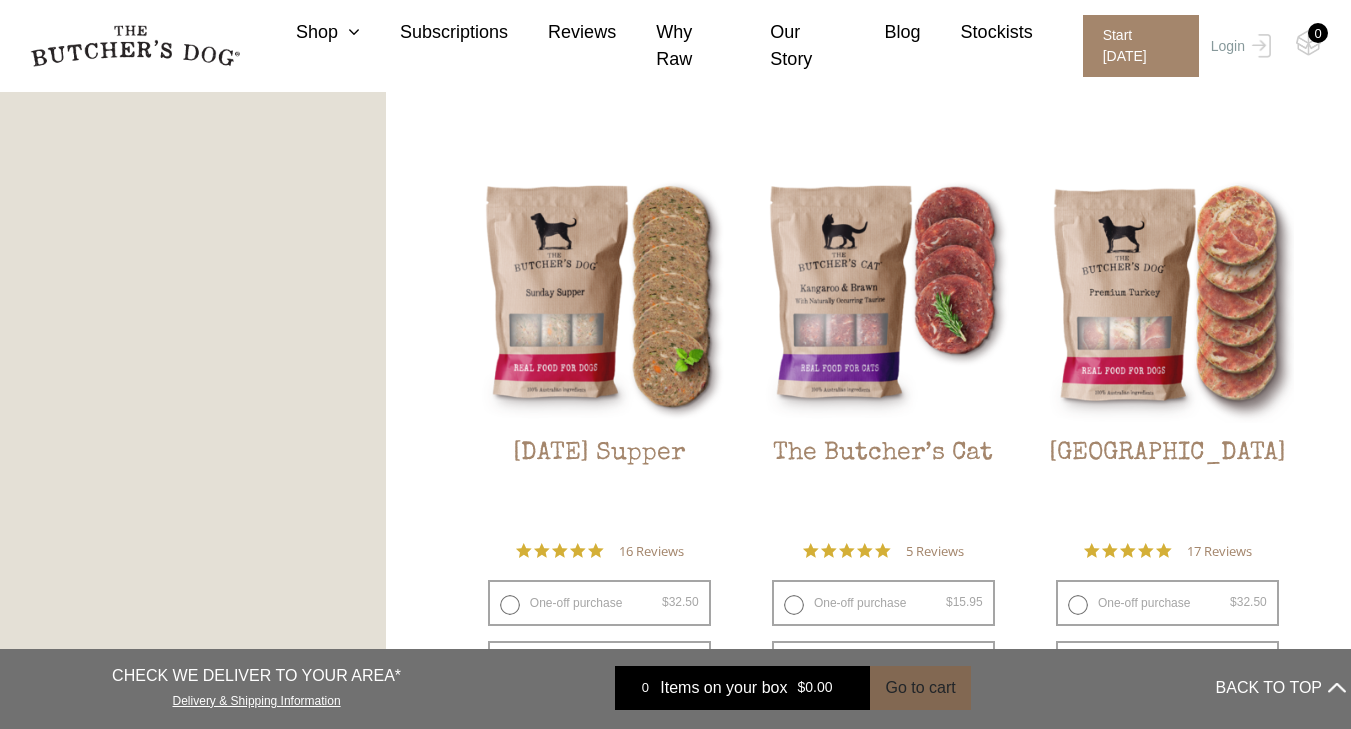 click on "Go to cart" at bounding box center (920, 688) 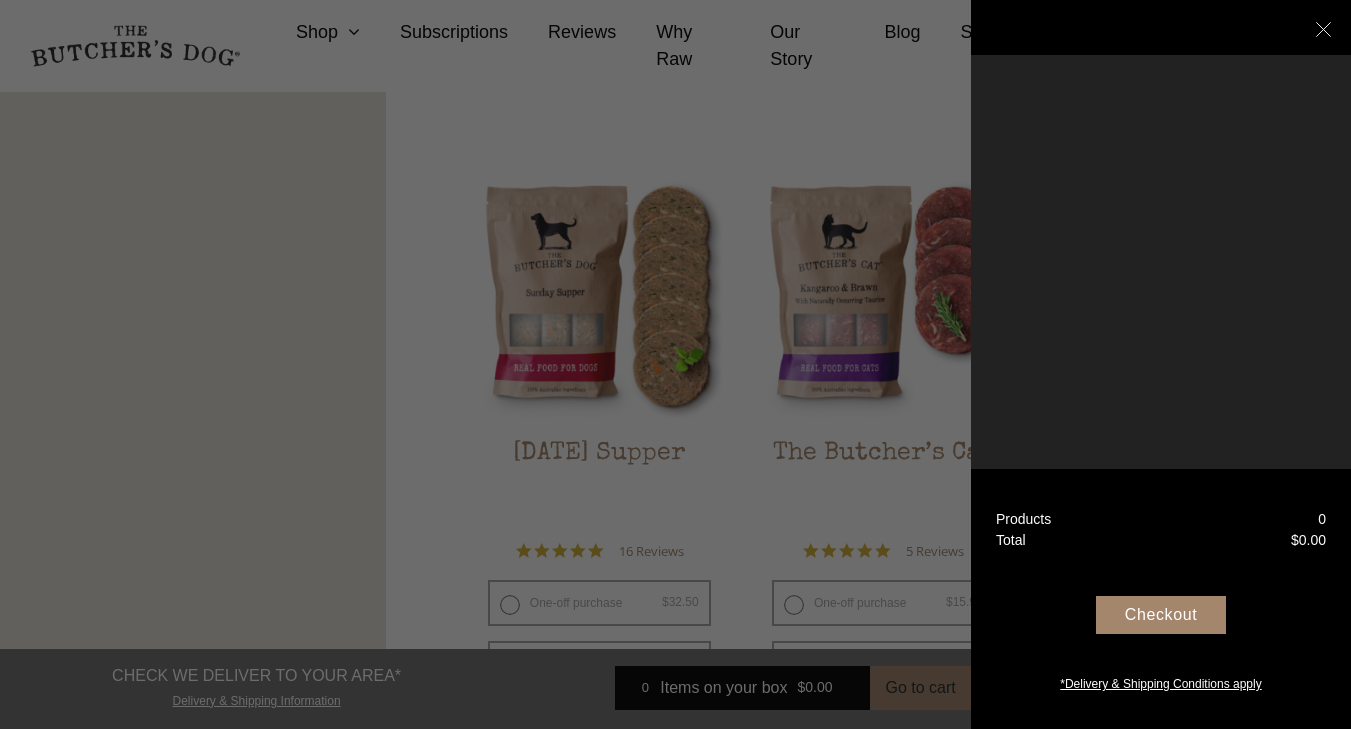 click at bounding box center (675, 364) 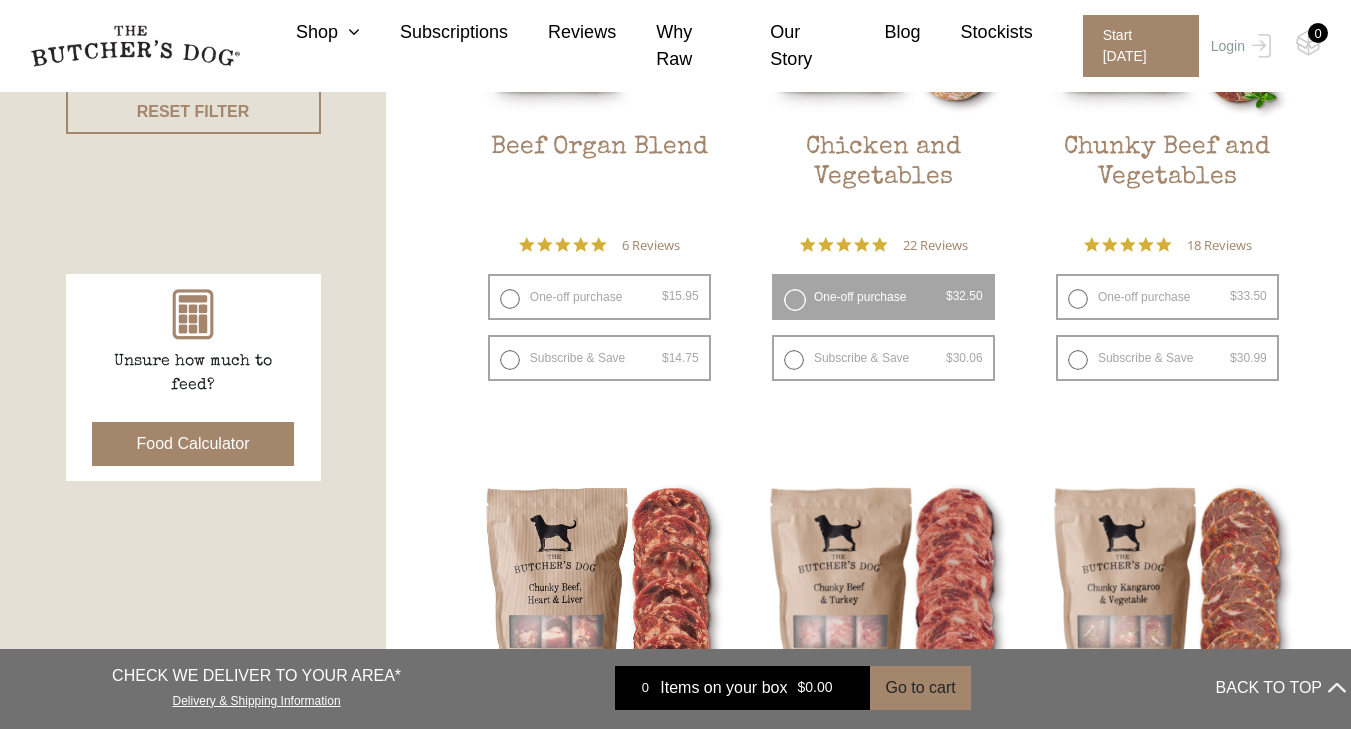 scroll, scrollTop: 739, scrollLeft: 0, axis: vertical 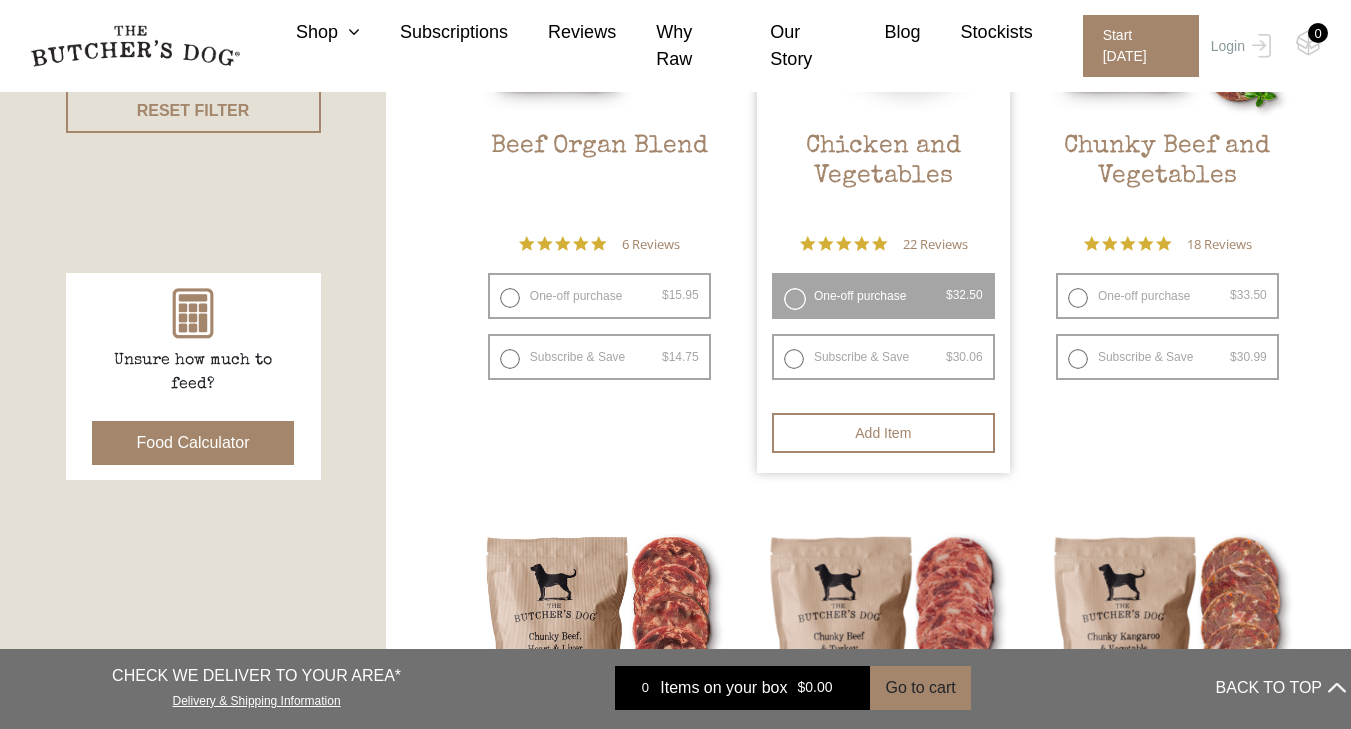 click on "One-off purchase  $ 32.50   —  or subscribe and save    7.5%" at bounding box center [883, 296] 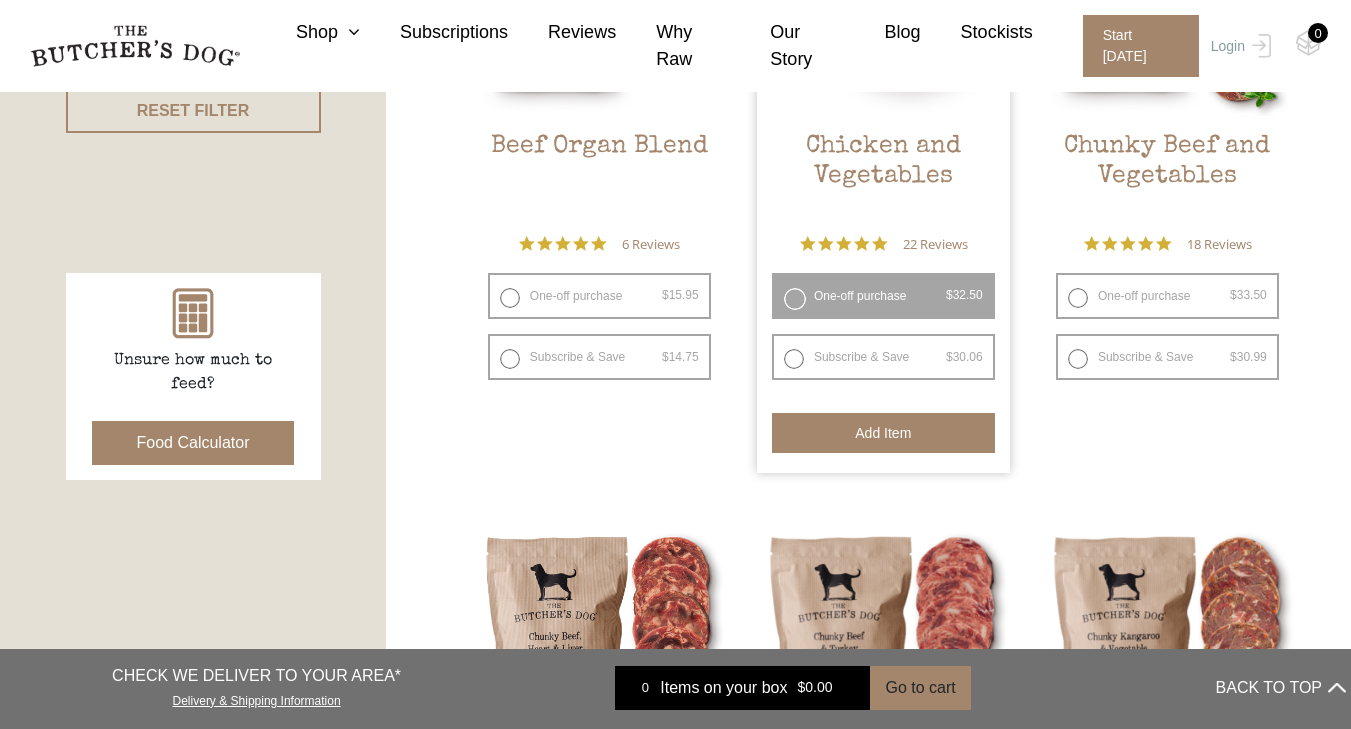 click on "Add item" at bounding box center (883, 433) 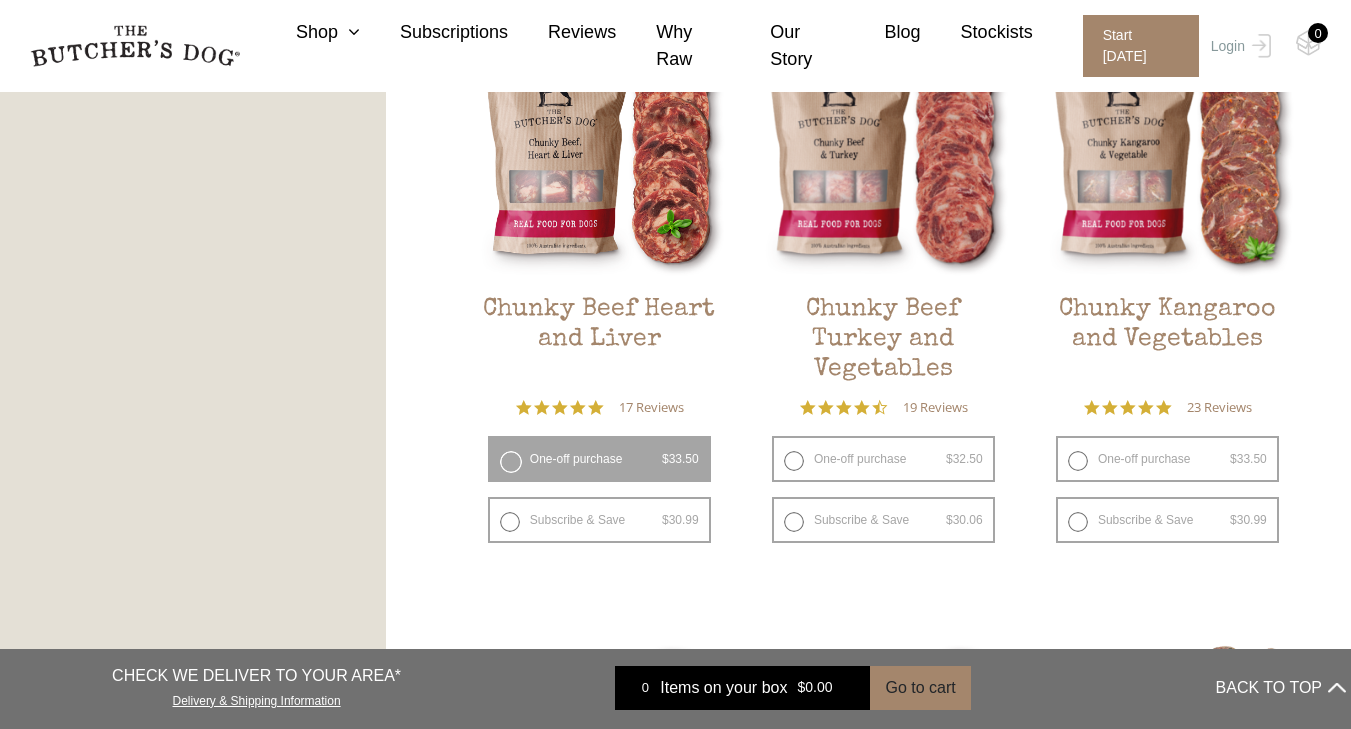 scroll, scrollTop: 1182, scrollLeft: 0, axis: vertical 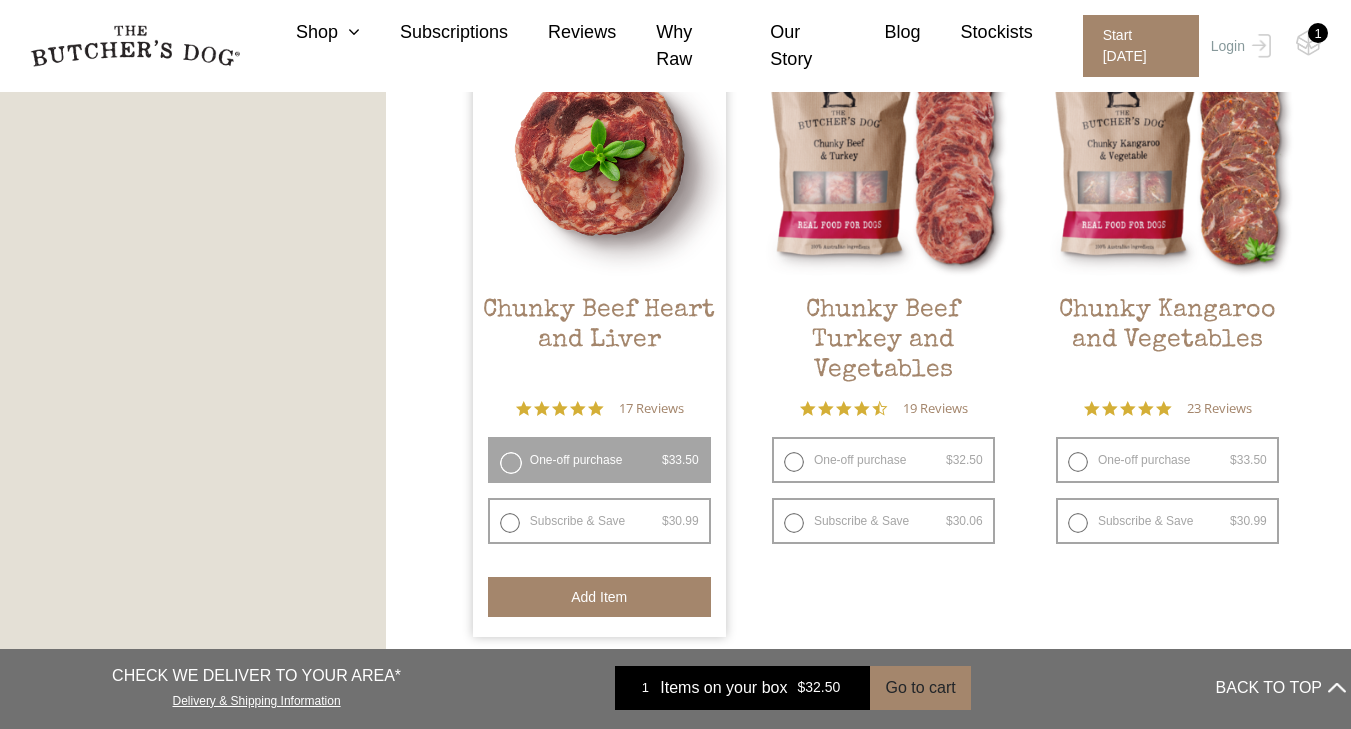 click on "Add item" at bounding box center (599, 597) 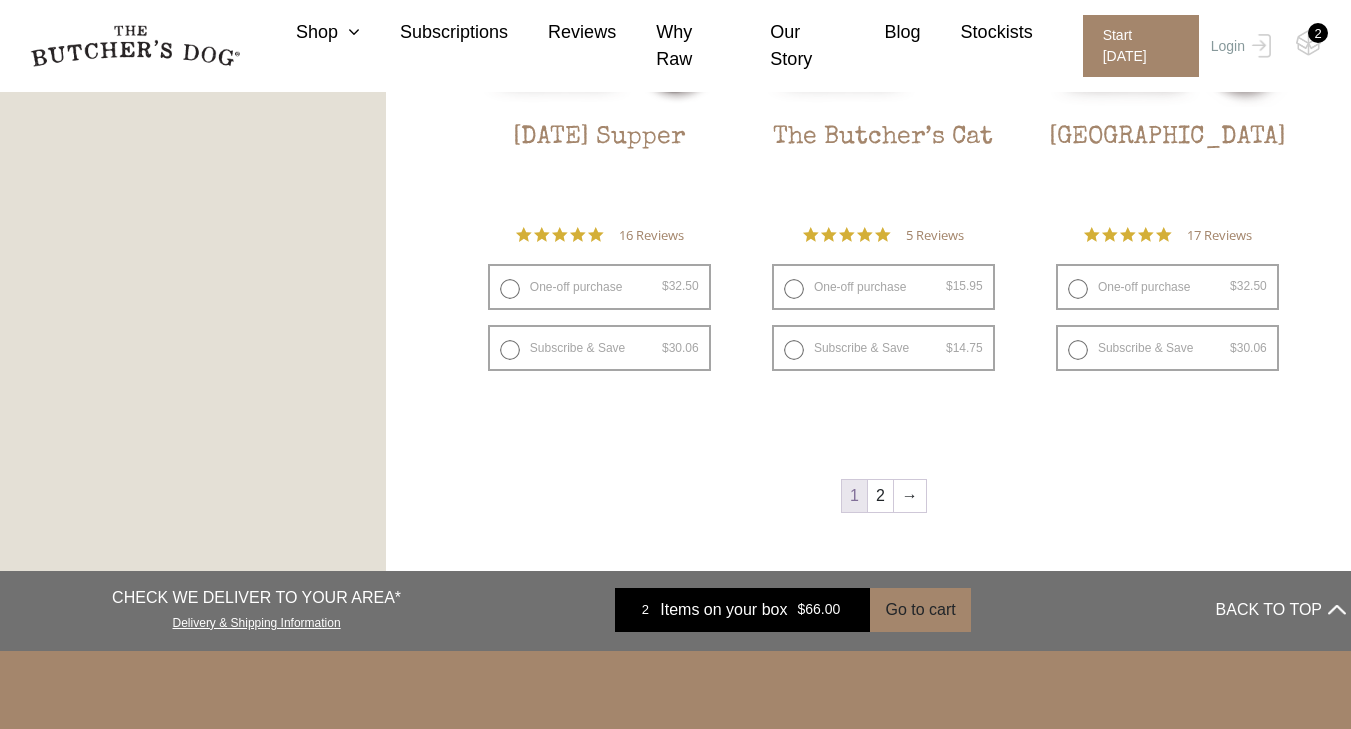 scroll, scrollTop: 2620, scrollLeft: 0, axis: vertical 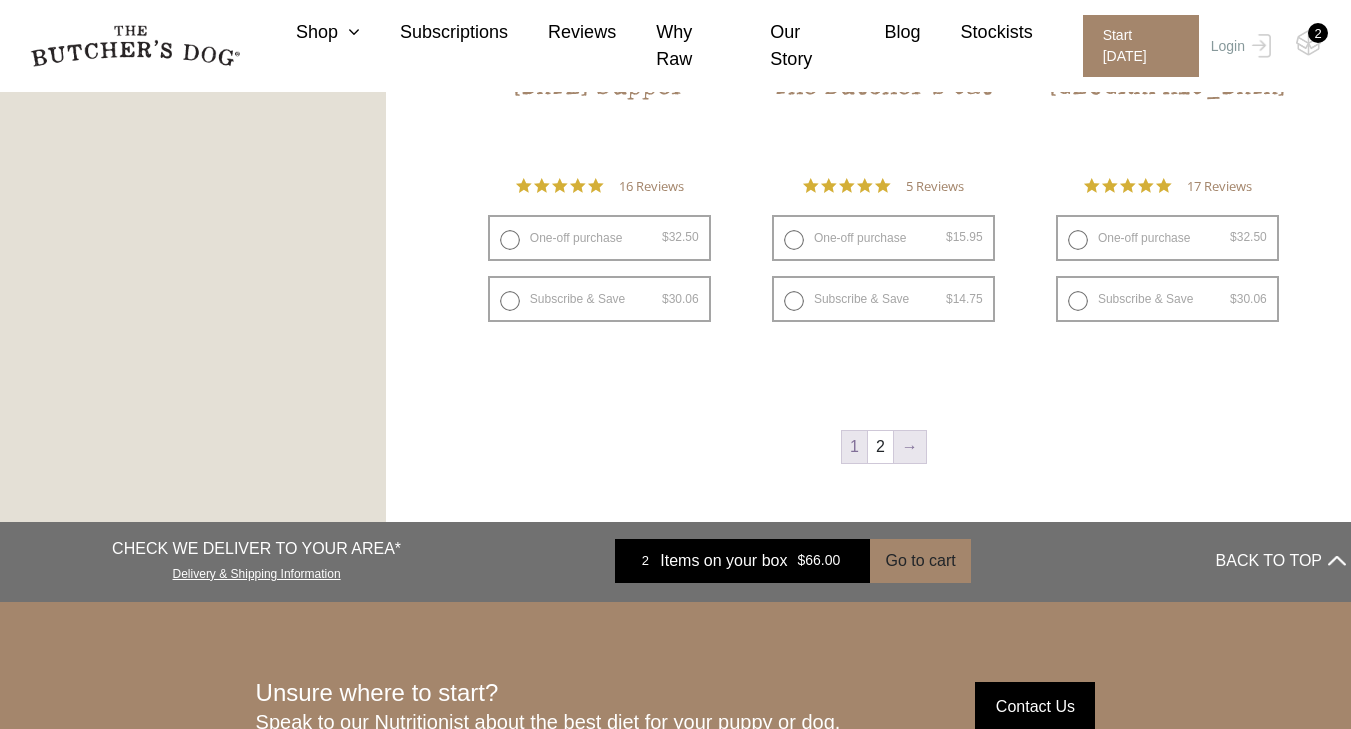 click on "→" at bounding box center (910, 447) 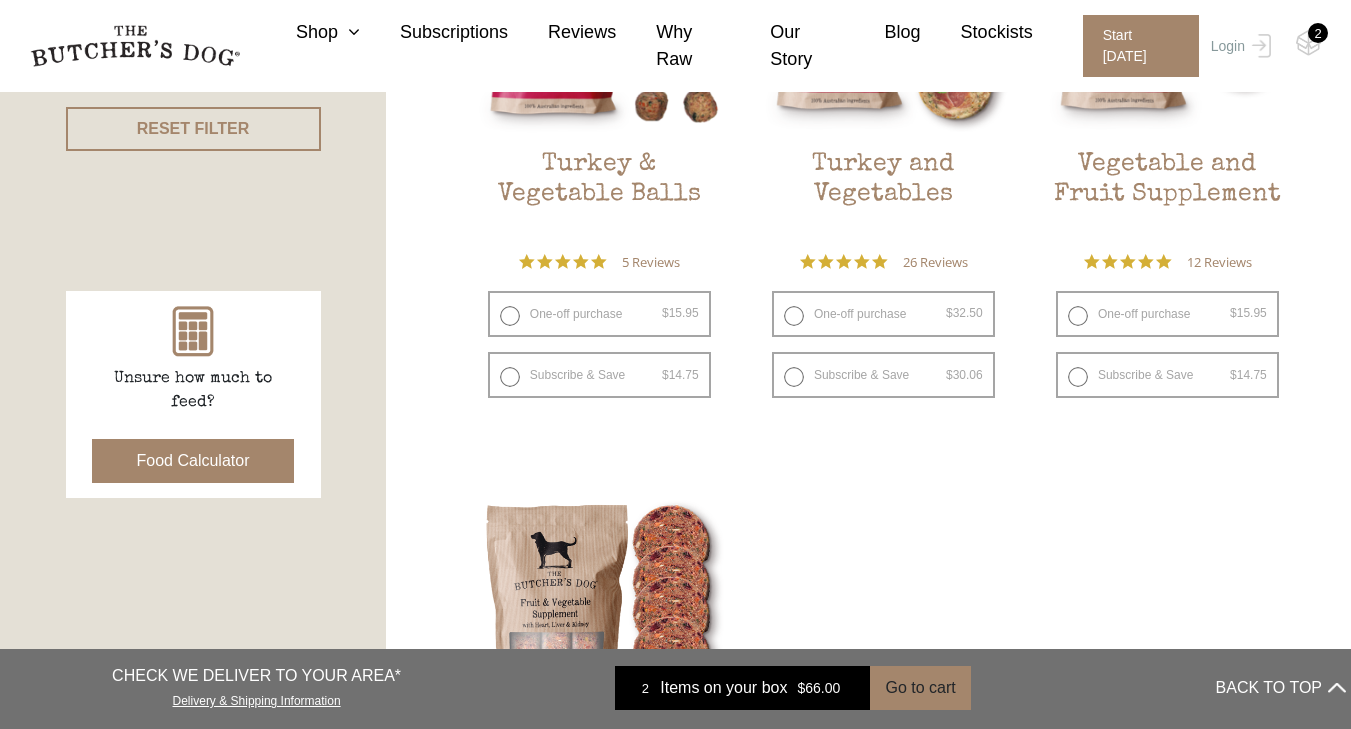 scroll, scrollTop: 0, scrollLeft: 0, axis: both 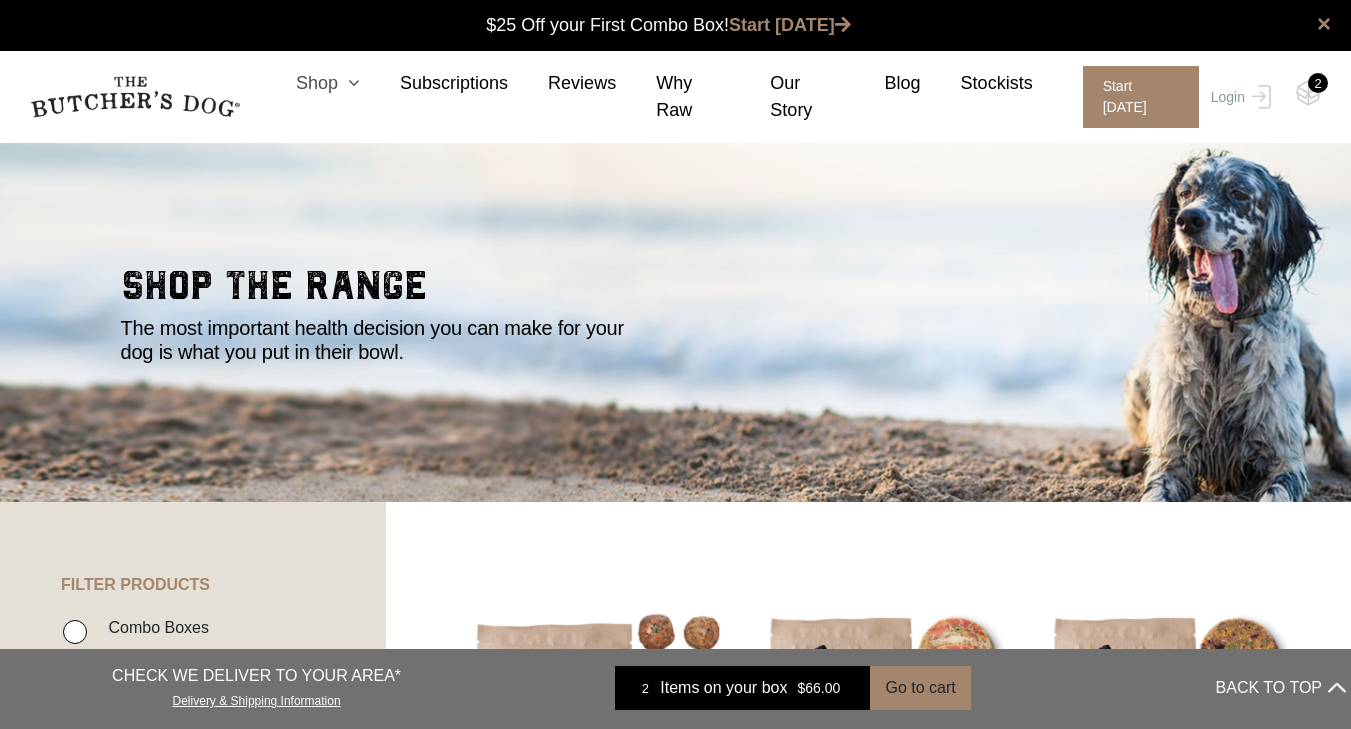 click at bounding box center (349, 83) 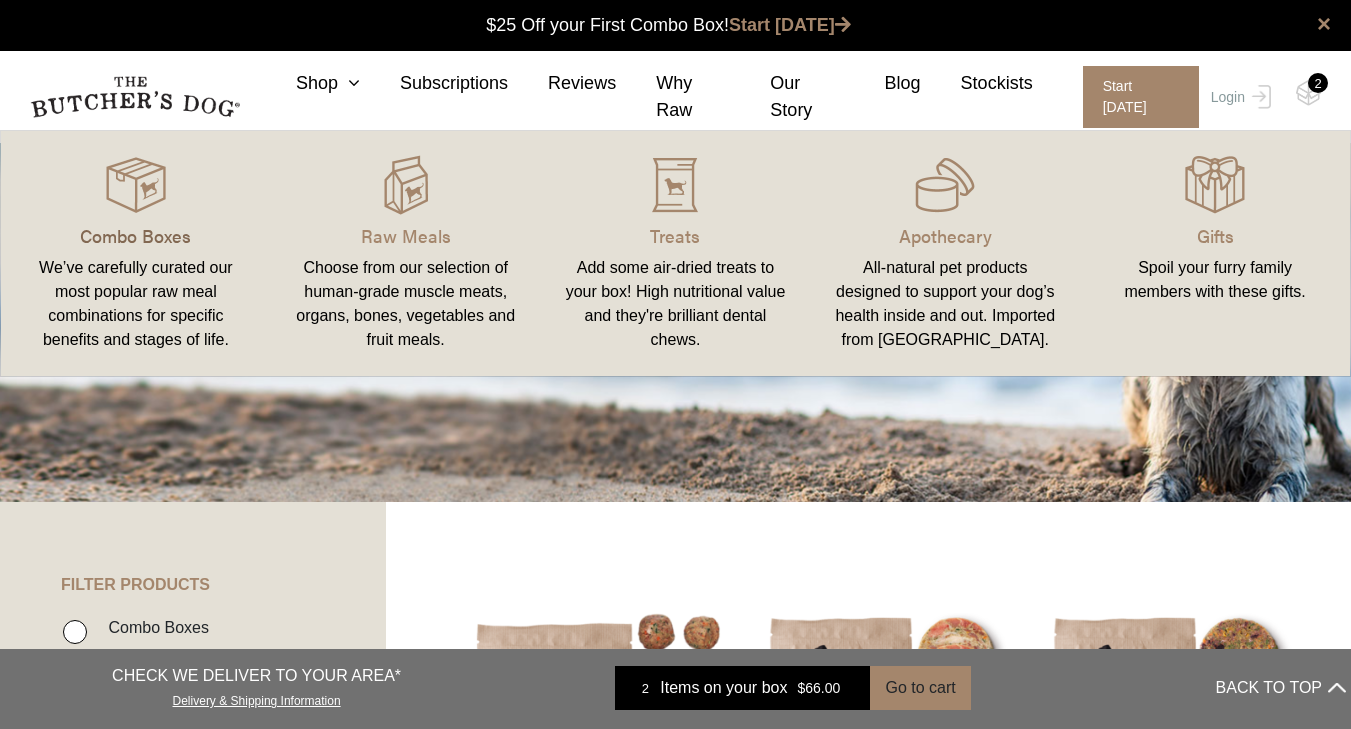 click on "Combo Boxes" at bounding box center (136, 235) 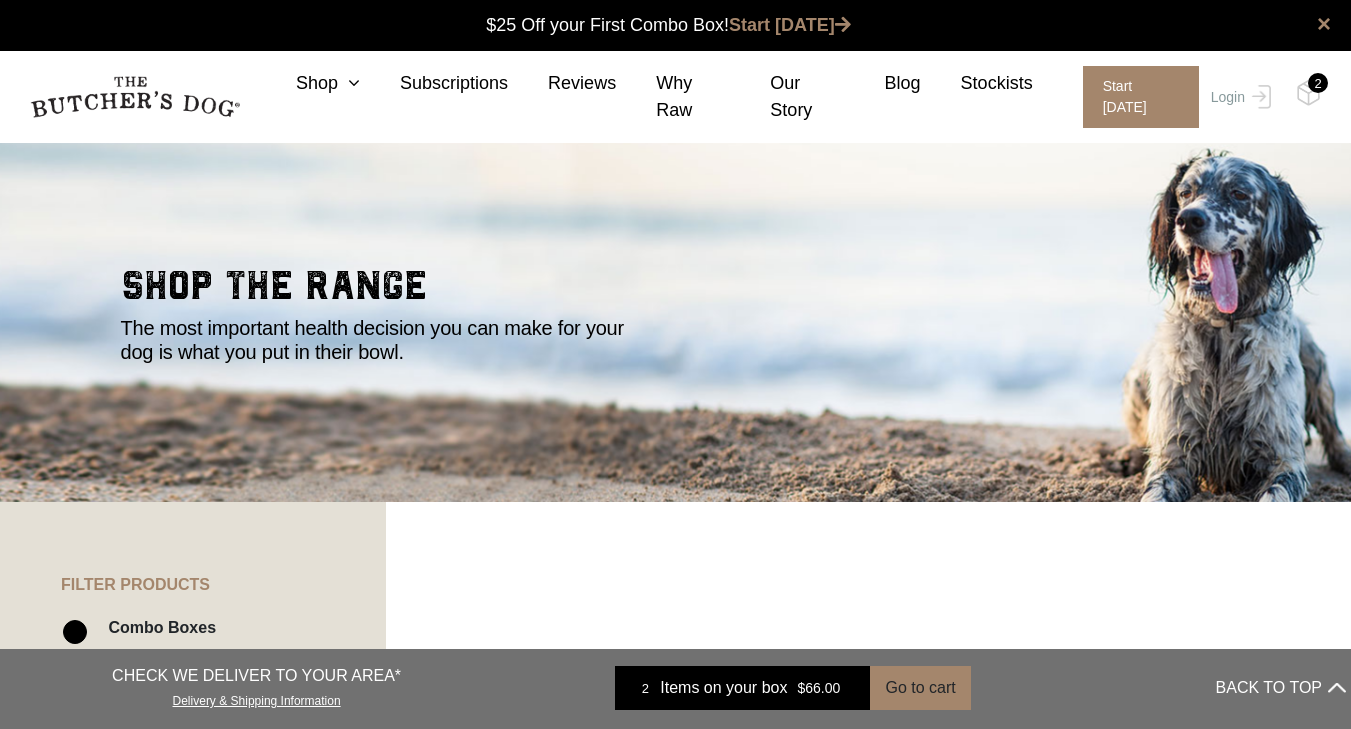 scroll, scrollTop: 0, scrollLeft: 0, axis: both 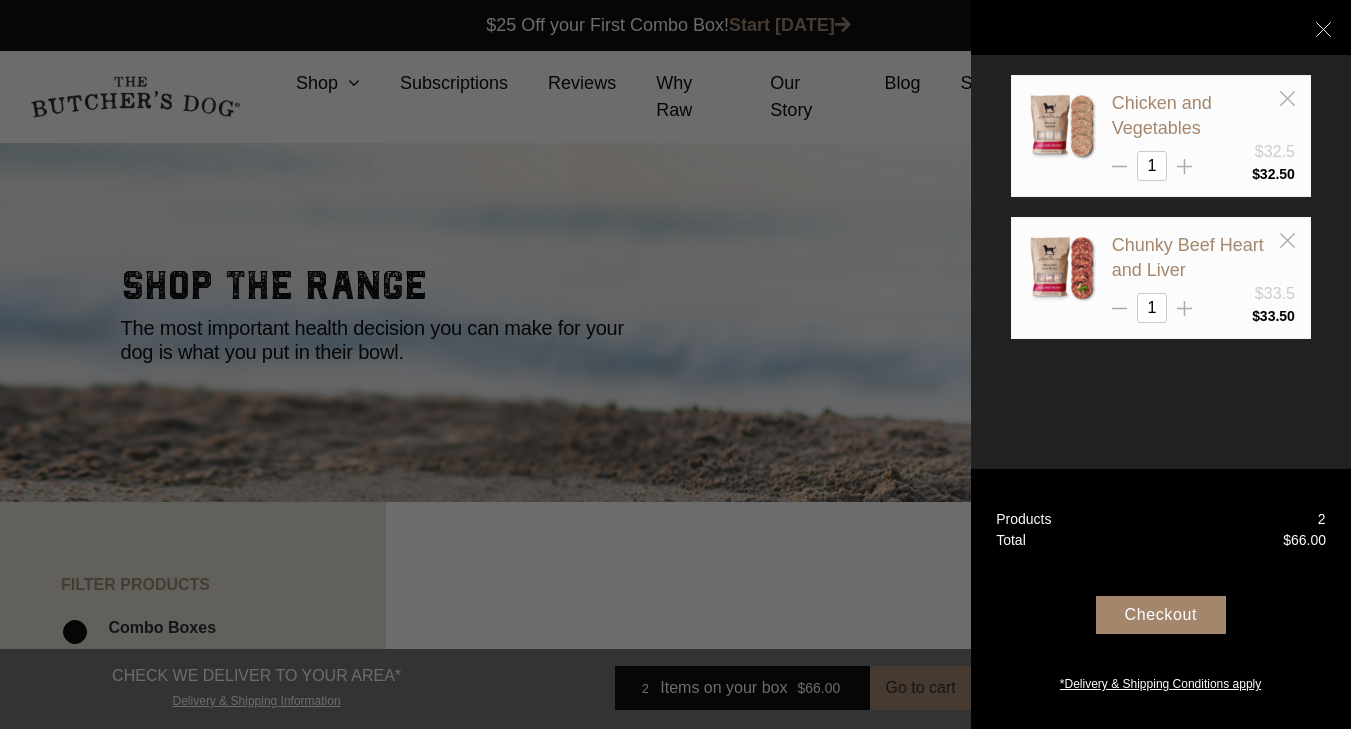 click on "Checkout" at bounding box center [1161, 615] 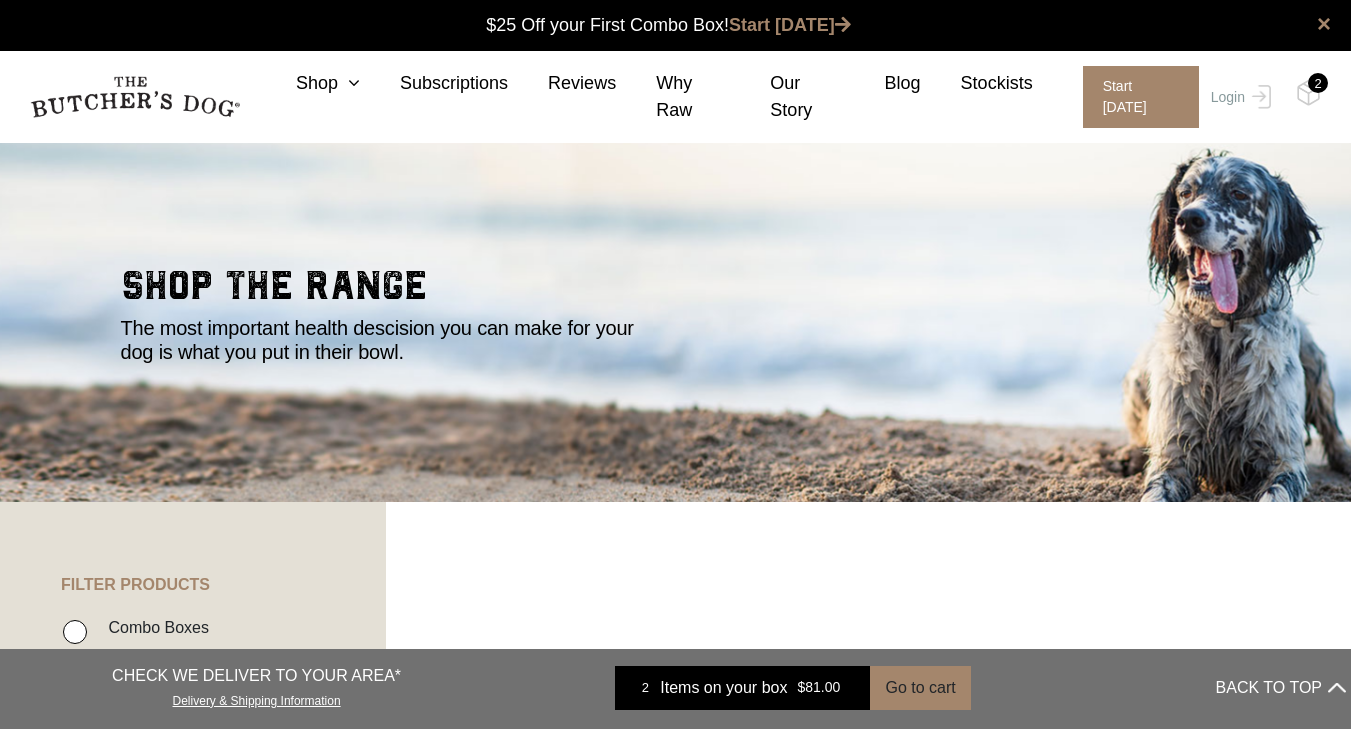 scroll, scrollTop: 0, scrollLeft: 0, axis: both 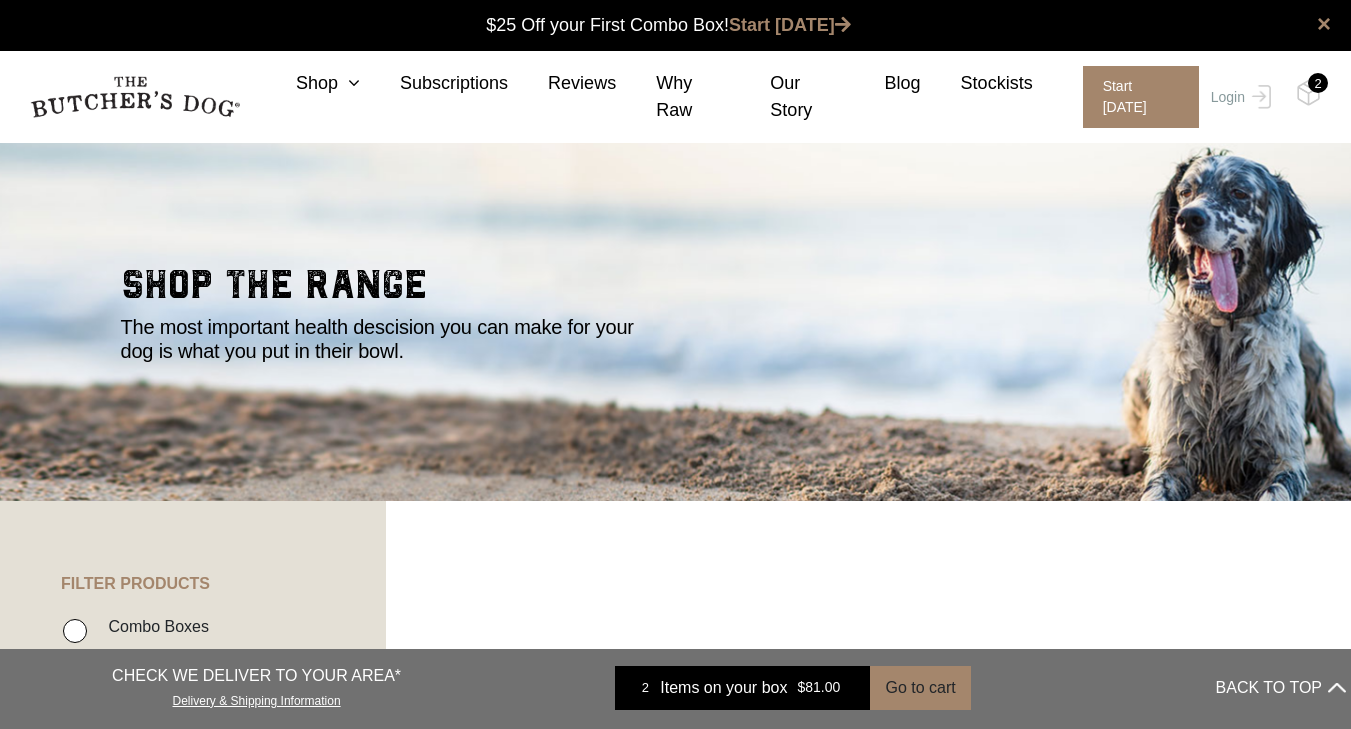 click on "0
Shop
Combo Boxes
Treats" at bounding box center (675, 97) 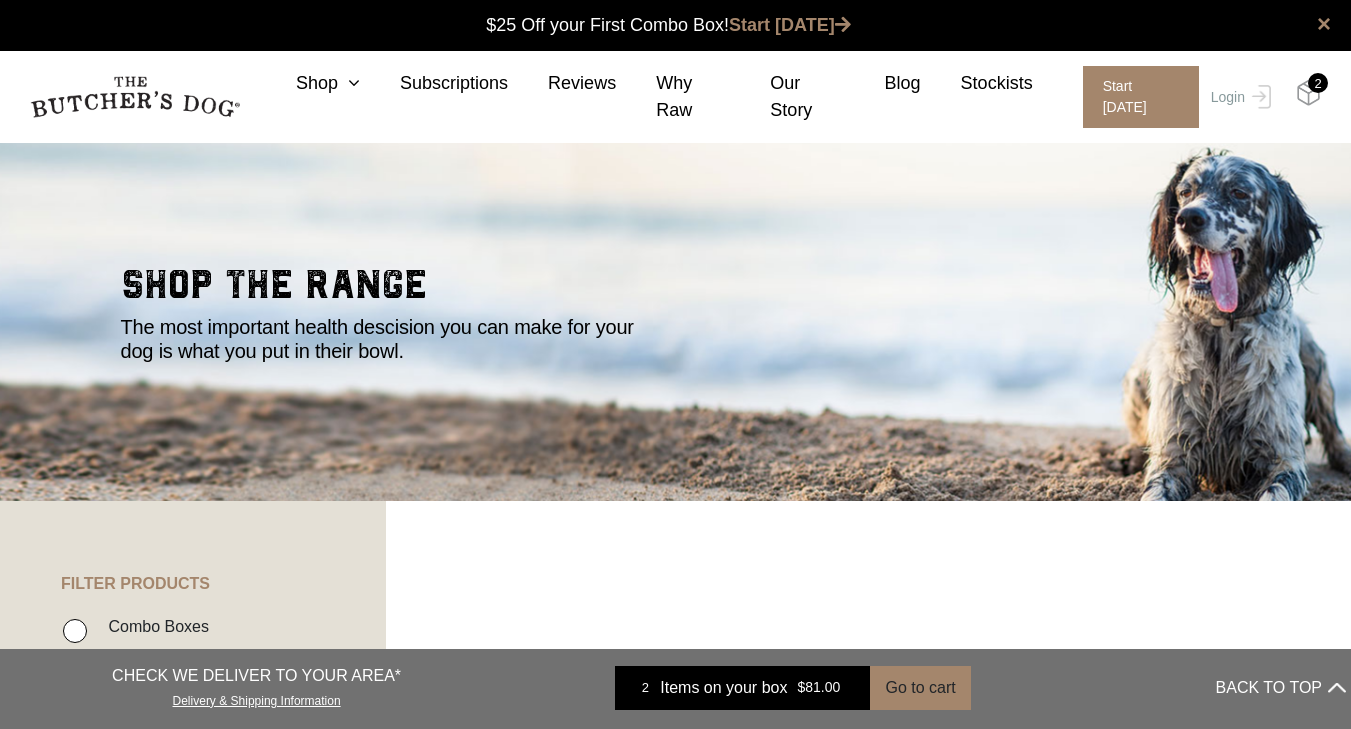 click at bounding box center [1308, 93] 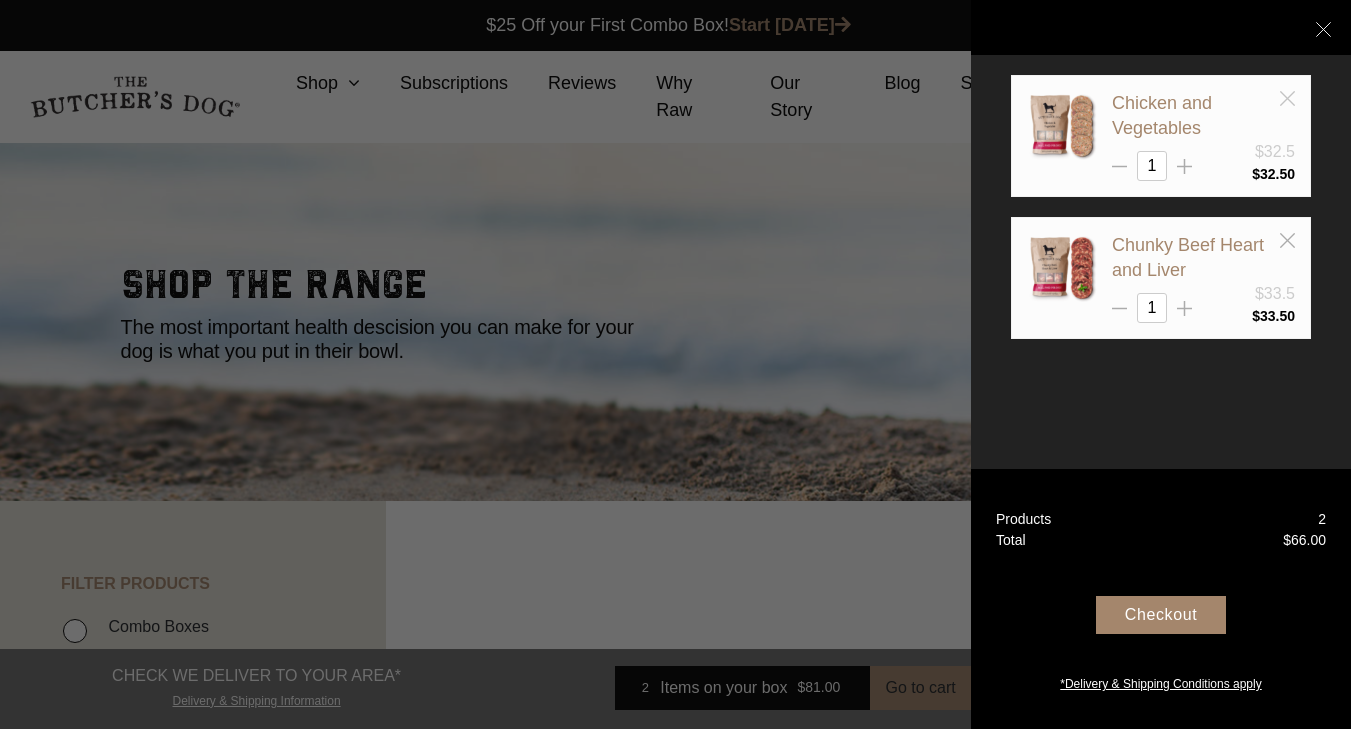 click 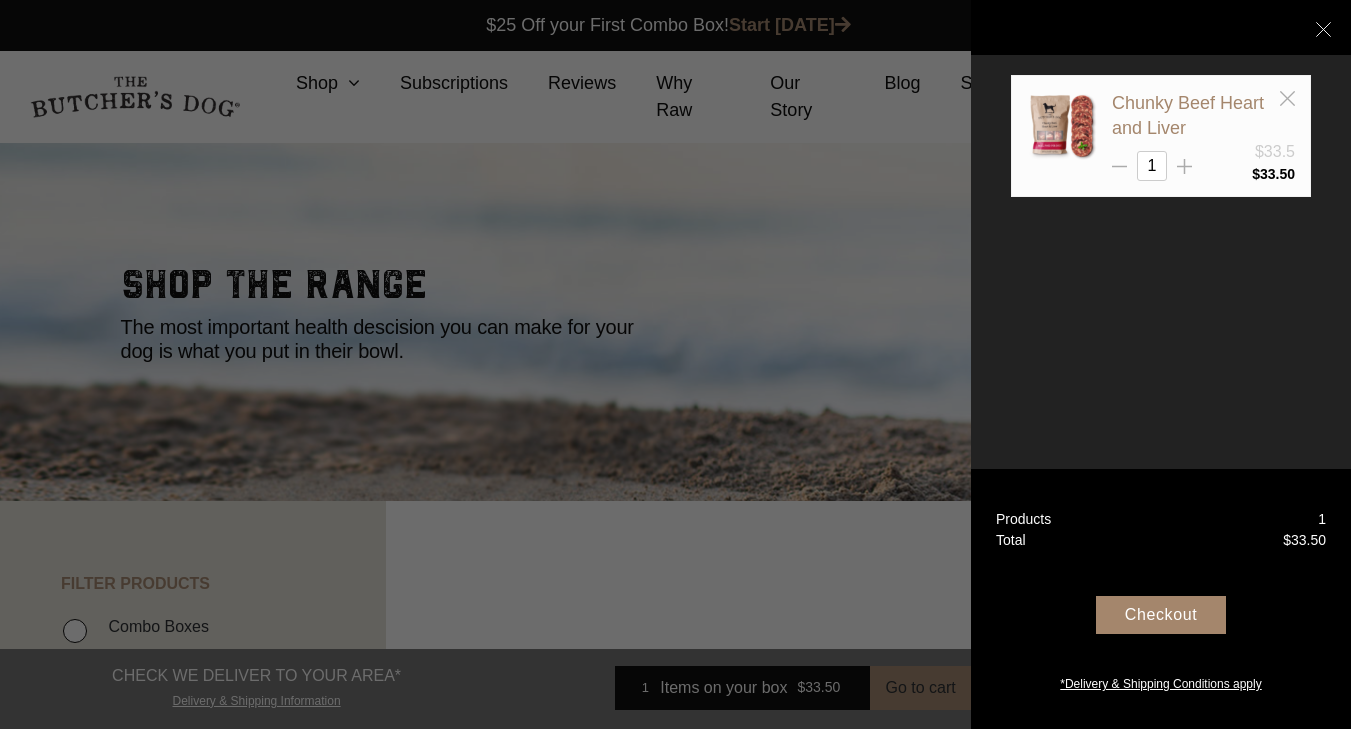 click on "Your Box" at bounding box center [1161, 28] 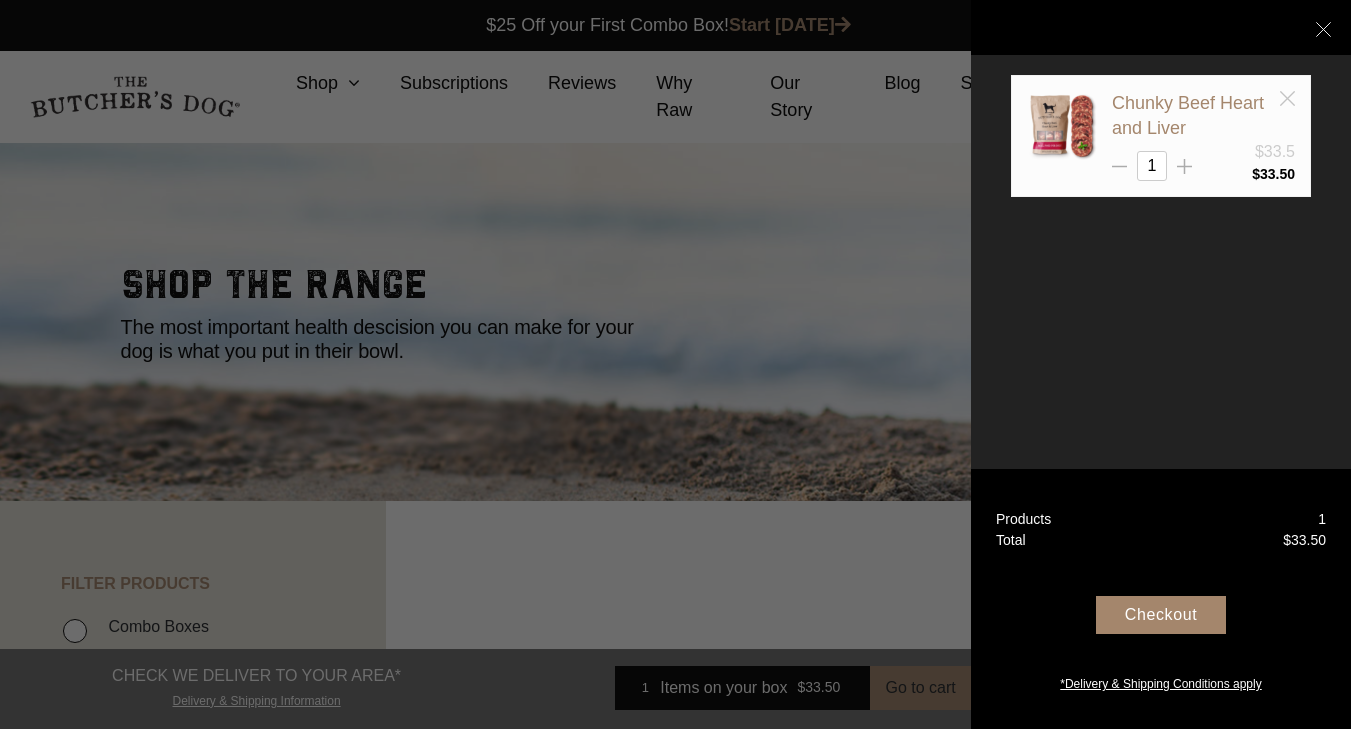 click 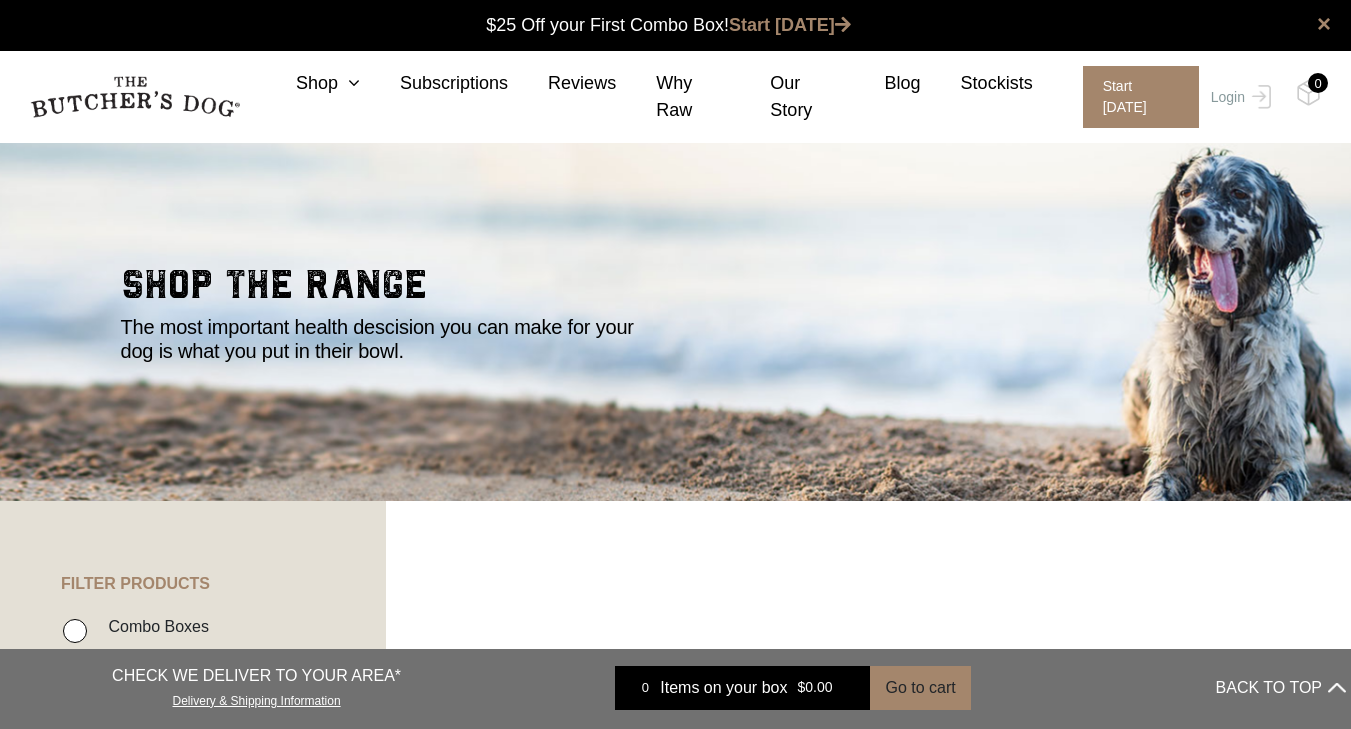 click on "×
$25 Off your First Combo Box!  Start [DATE]" at bounding box center [675, 25] 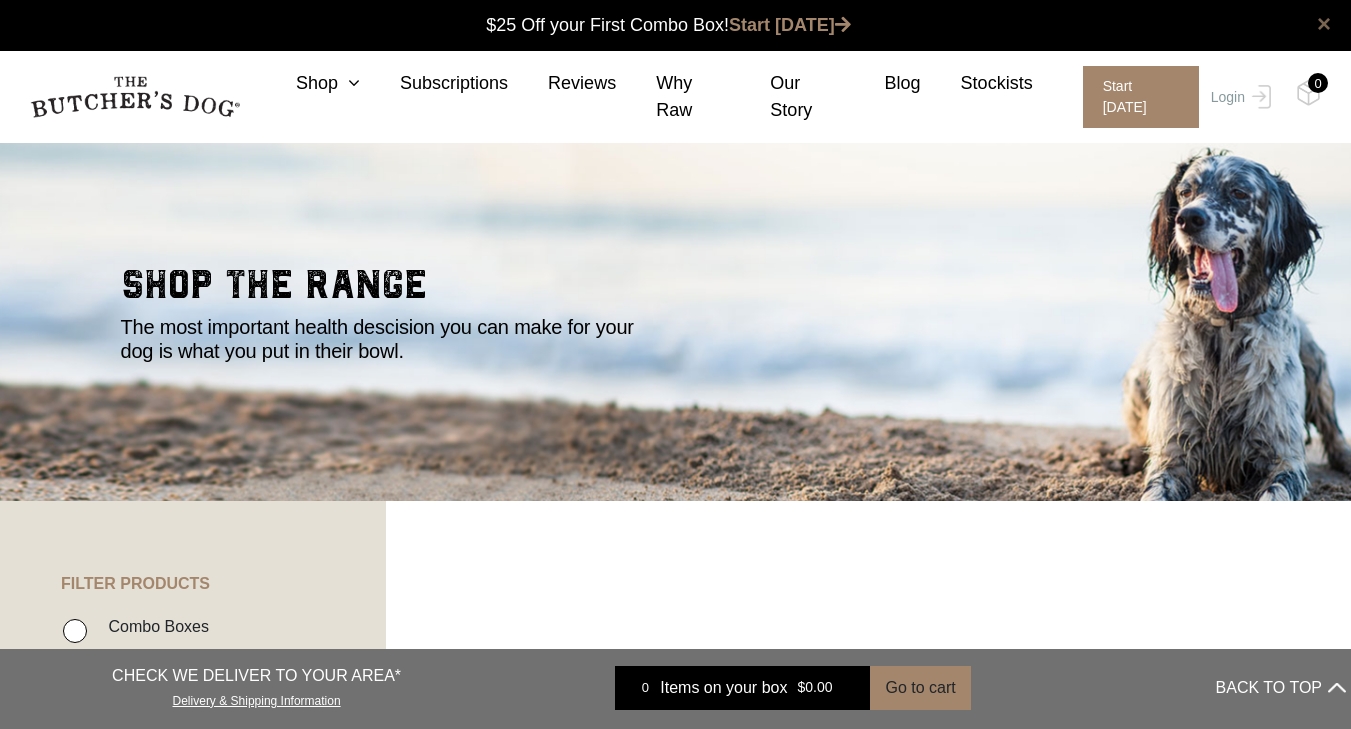 click on "×" at bounding box center [1324, 24] 